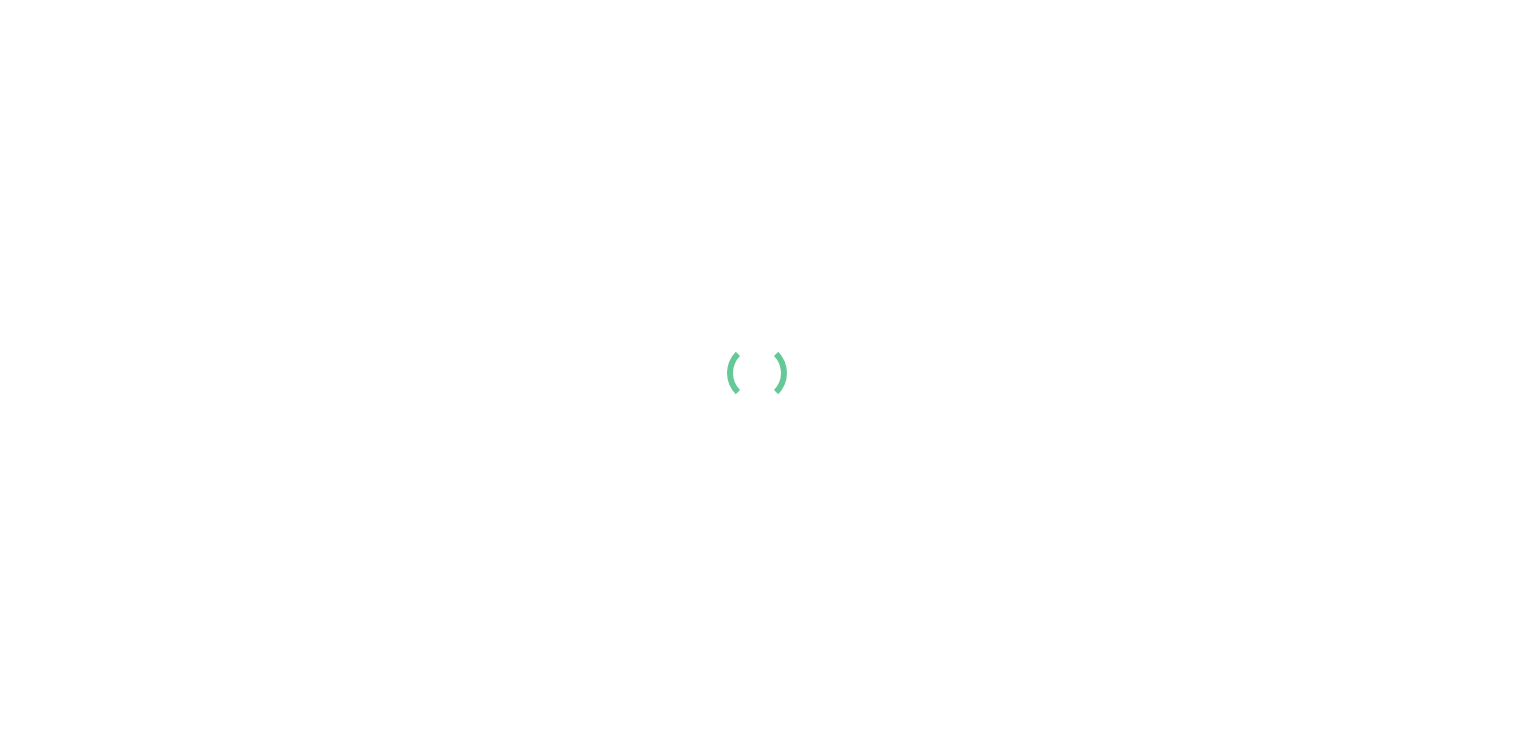 scroll, scrollTop: 0, scrollLeft: 0, axis: both 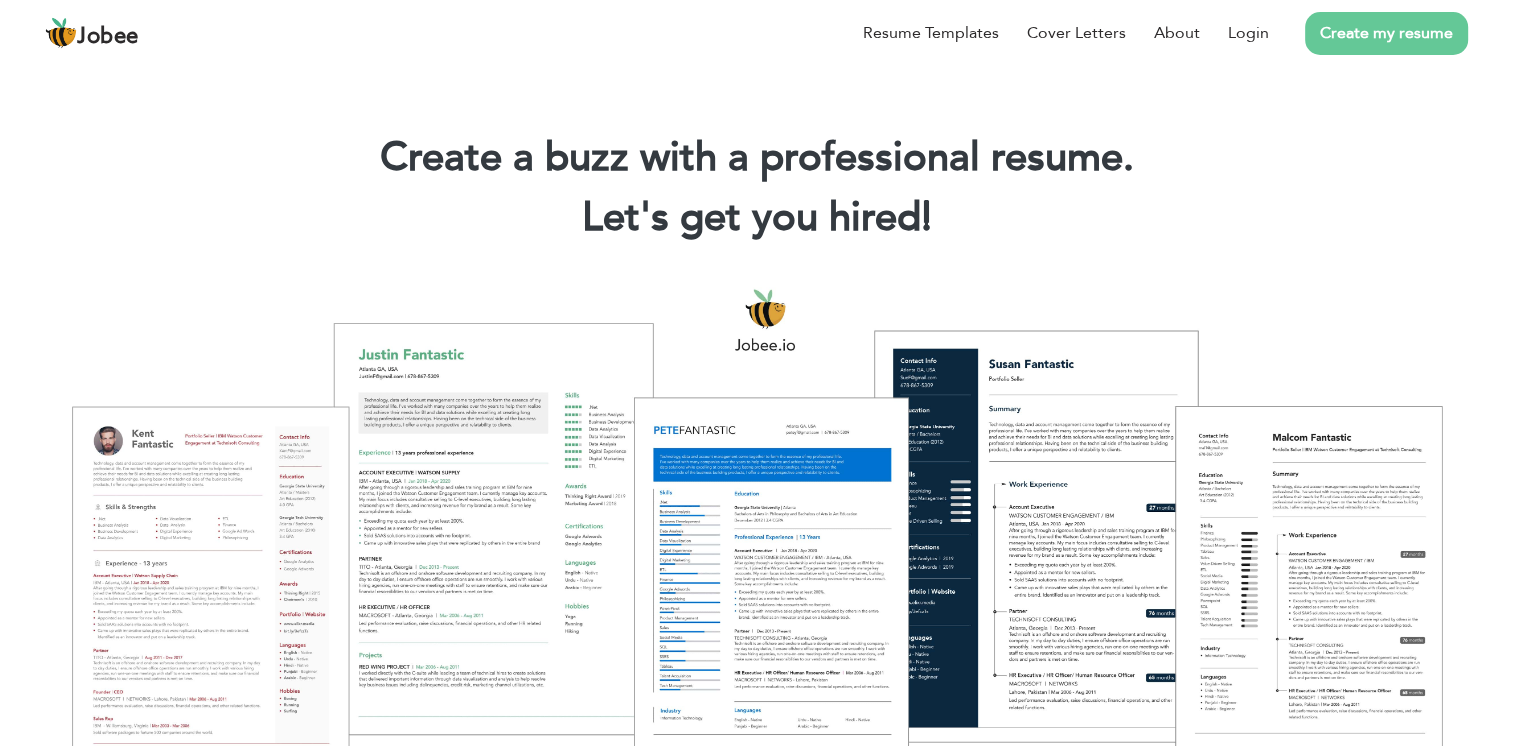 click on "Create my resume" at bounding box center [1386, 33] 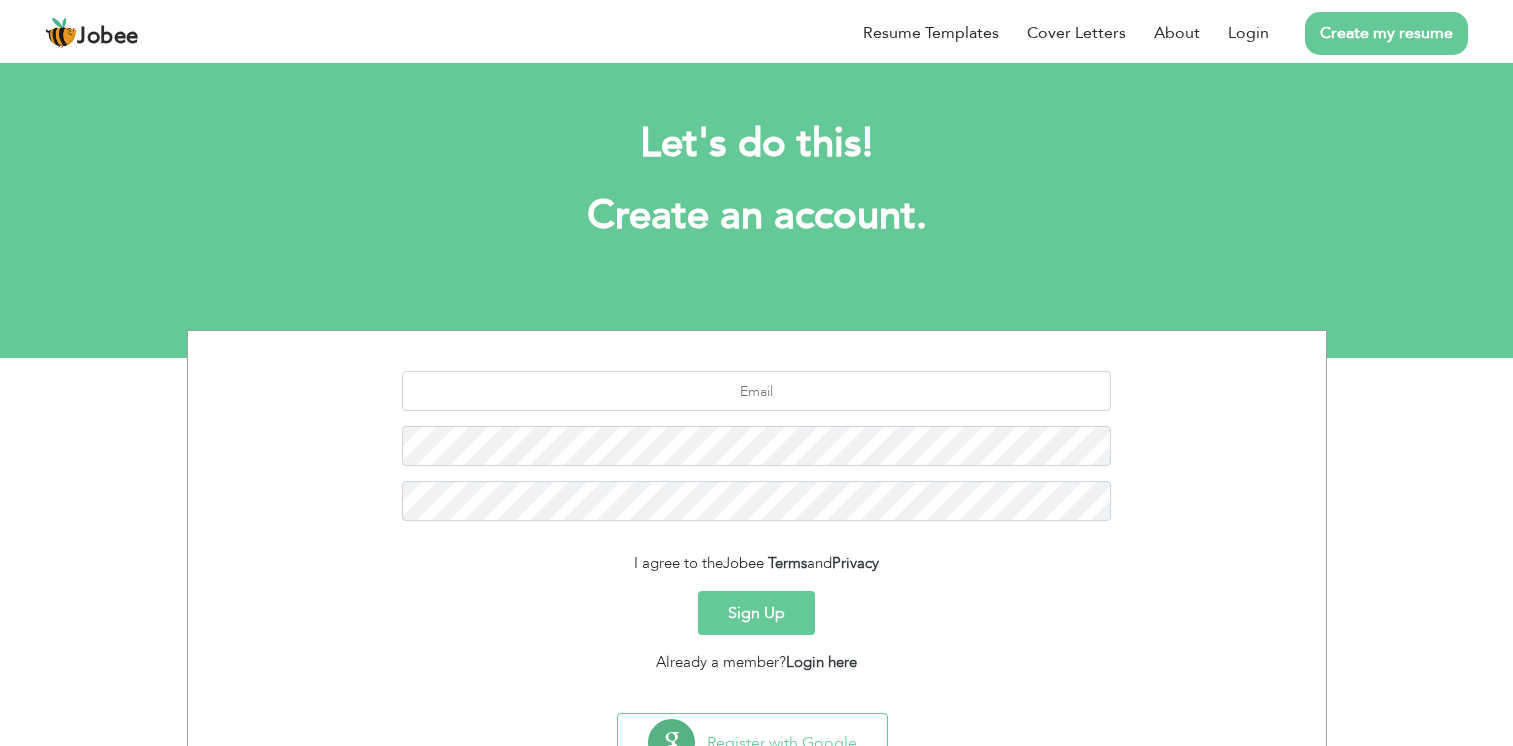 scroll, scrollTop: 0, scrollLeft: 0, axis: both 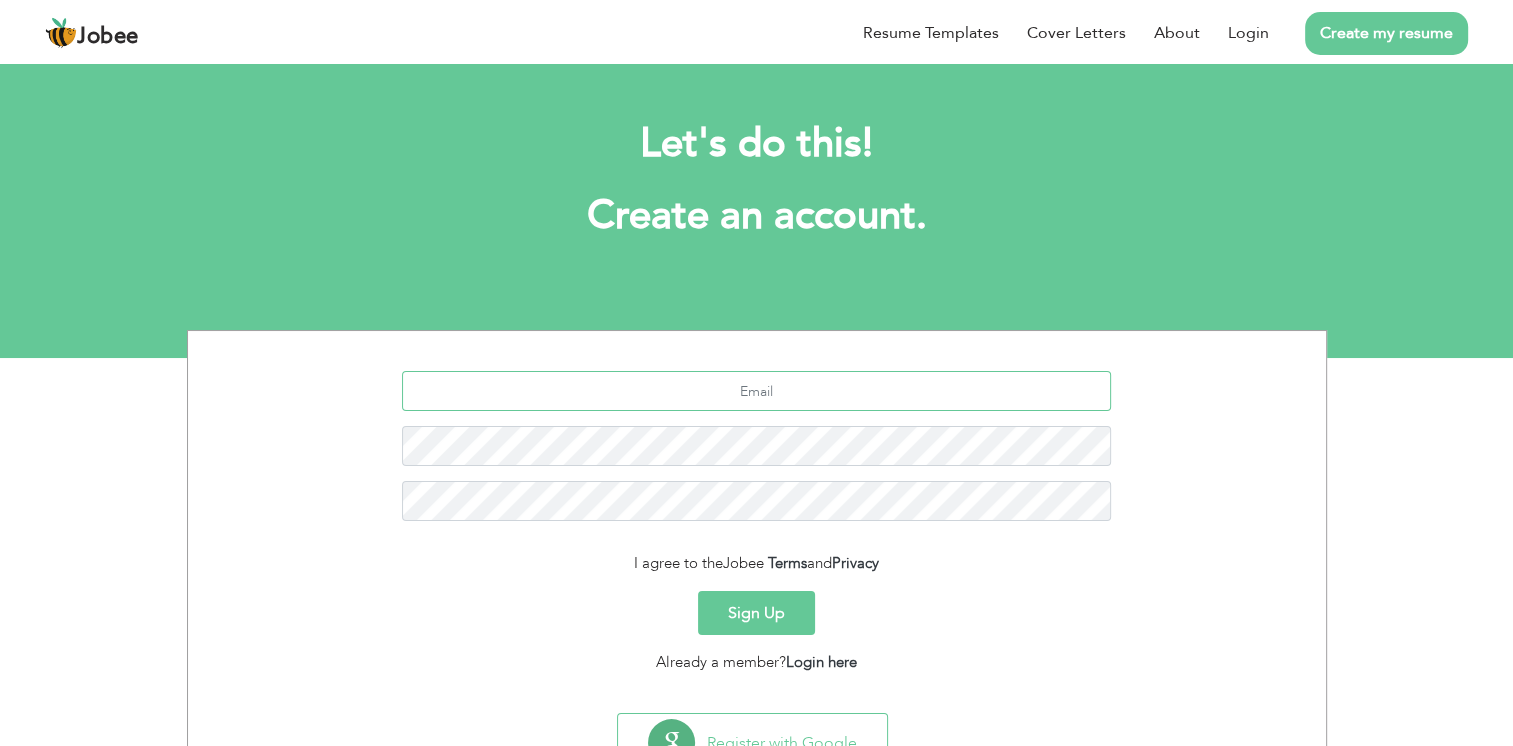 click at bounding box center (756, 391) 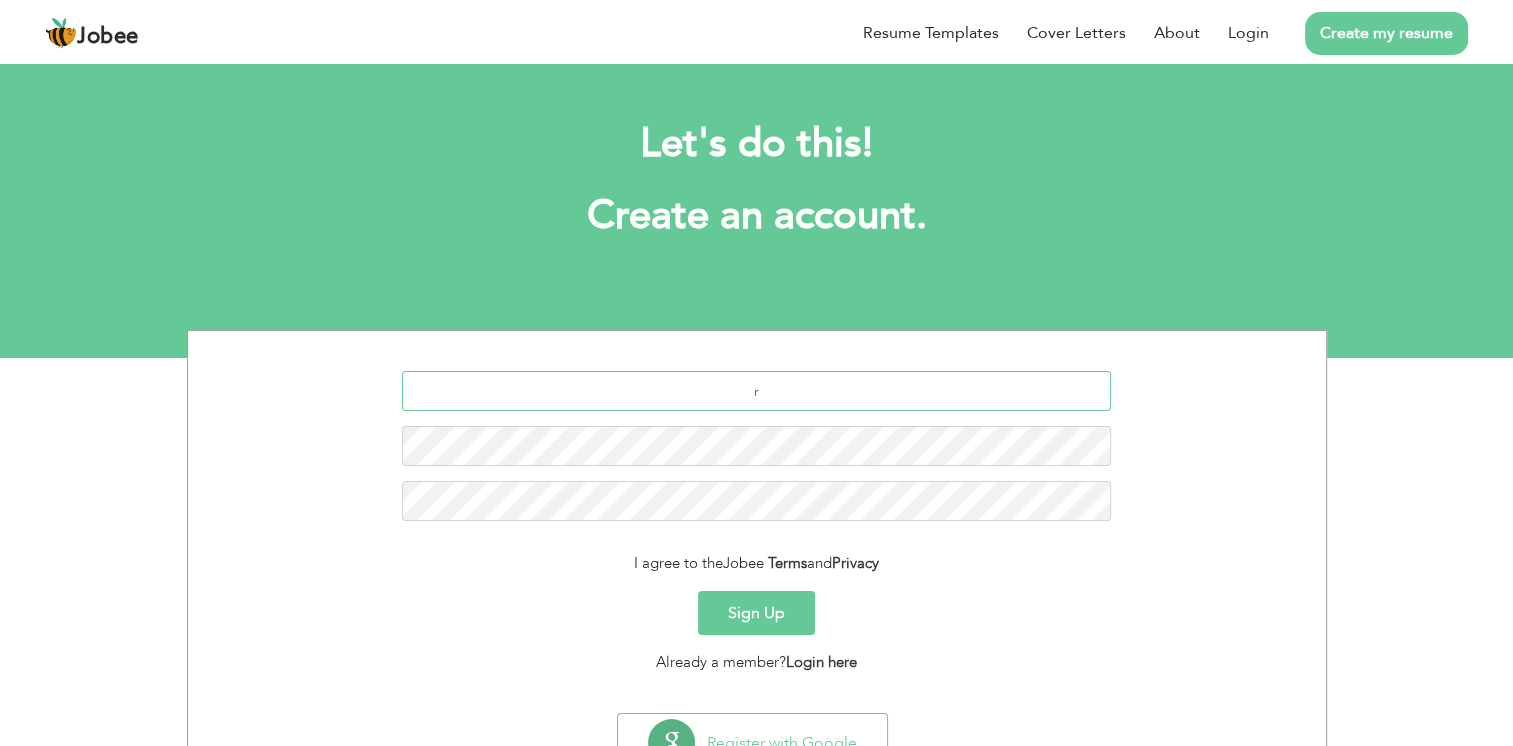 type 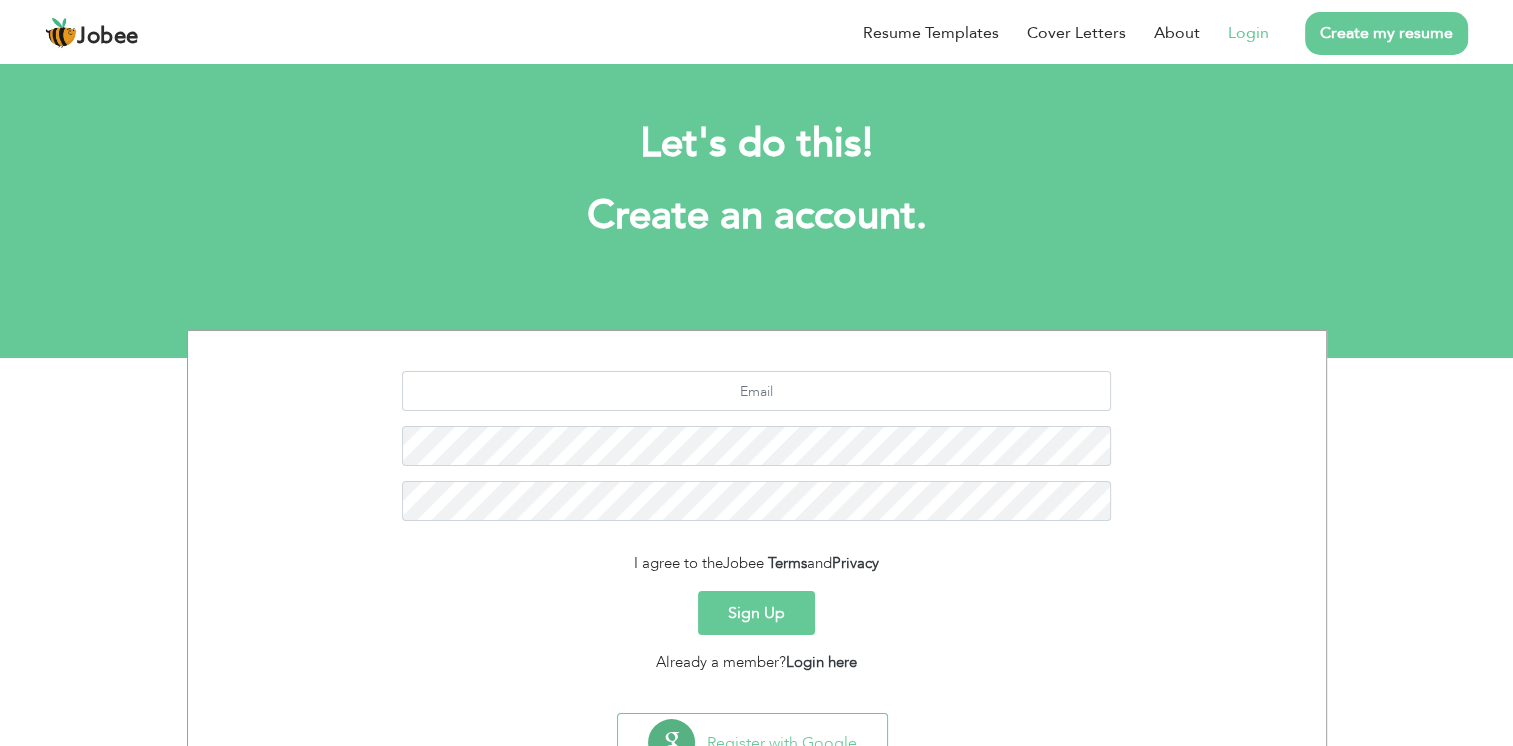 click on "Login" at bounding box center (1248, 33) 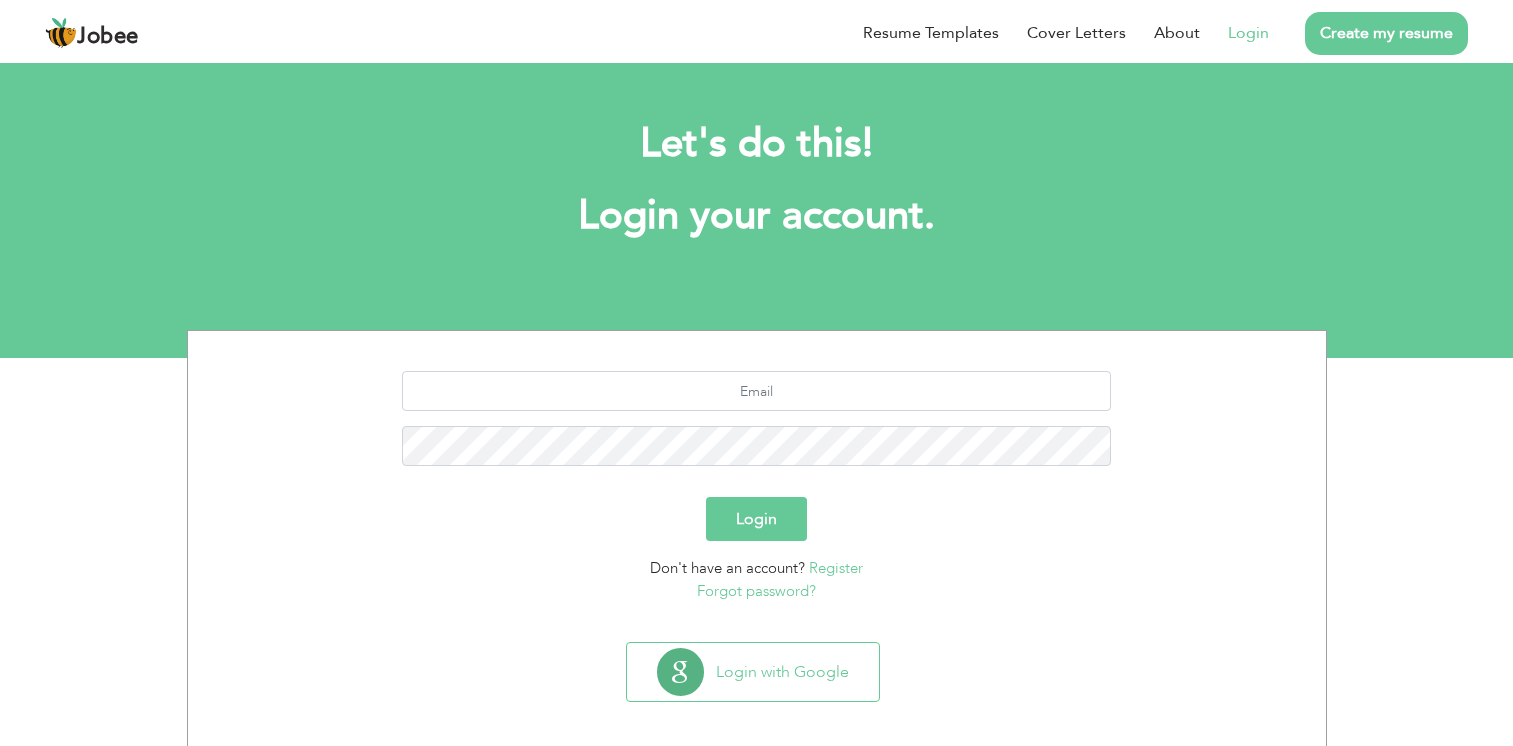 scroll, scrollTop: 0, scrollLeft: 0, axis: both 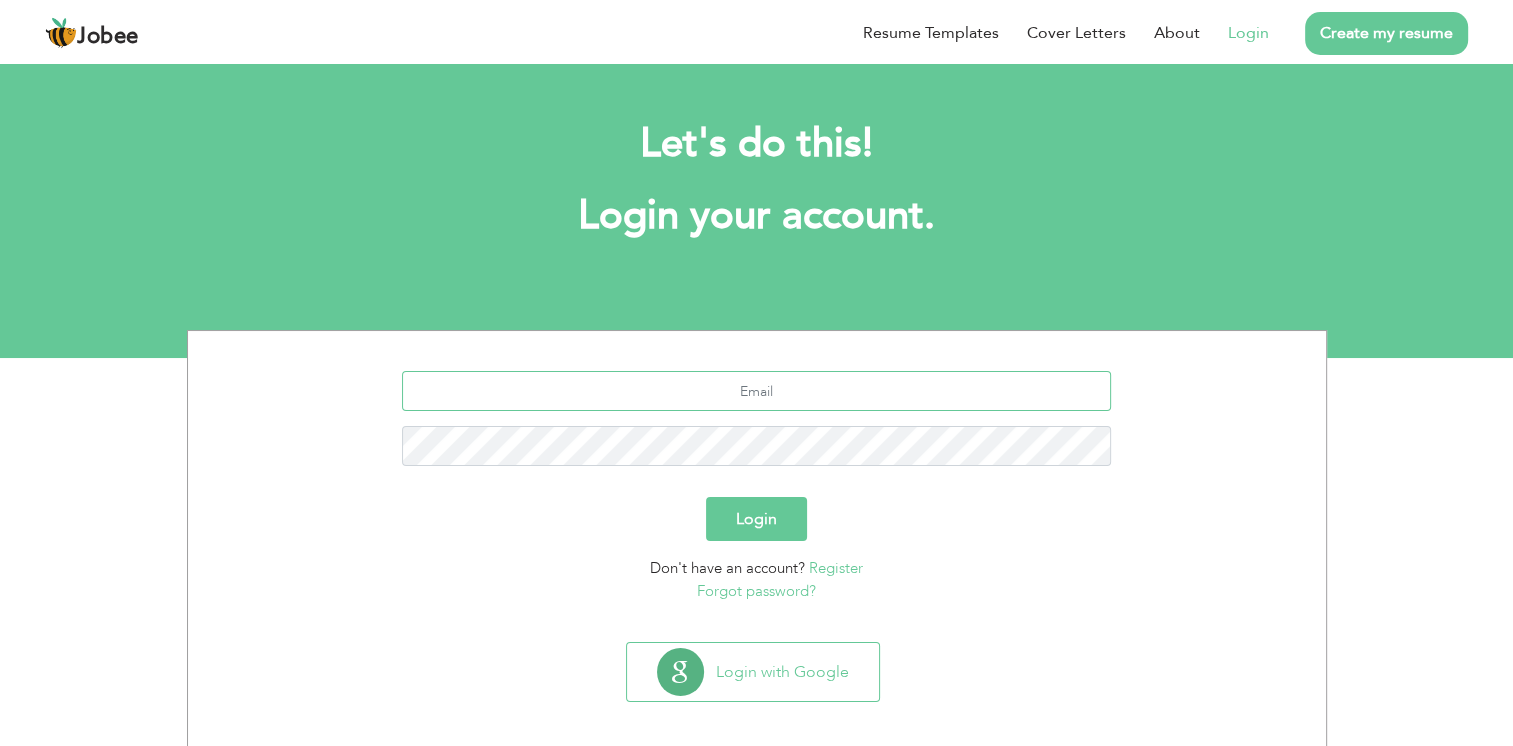 click at bounding box center [756, 391] 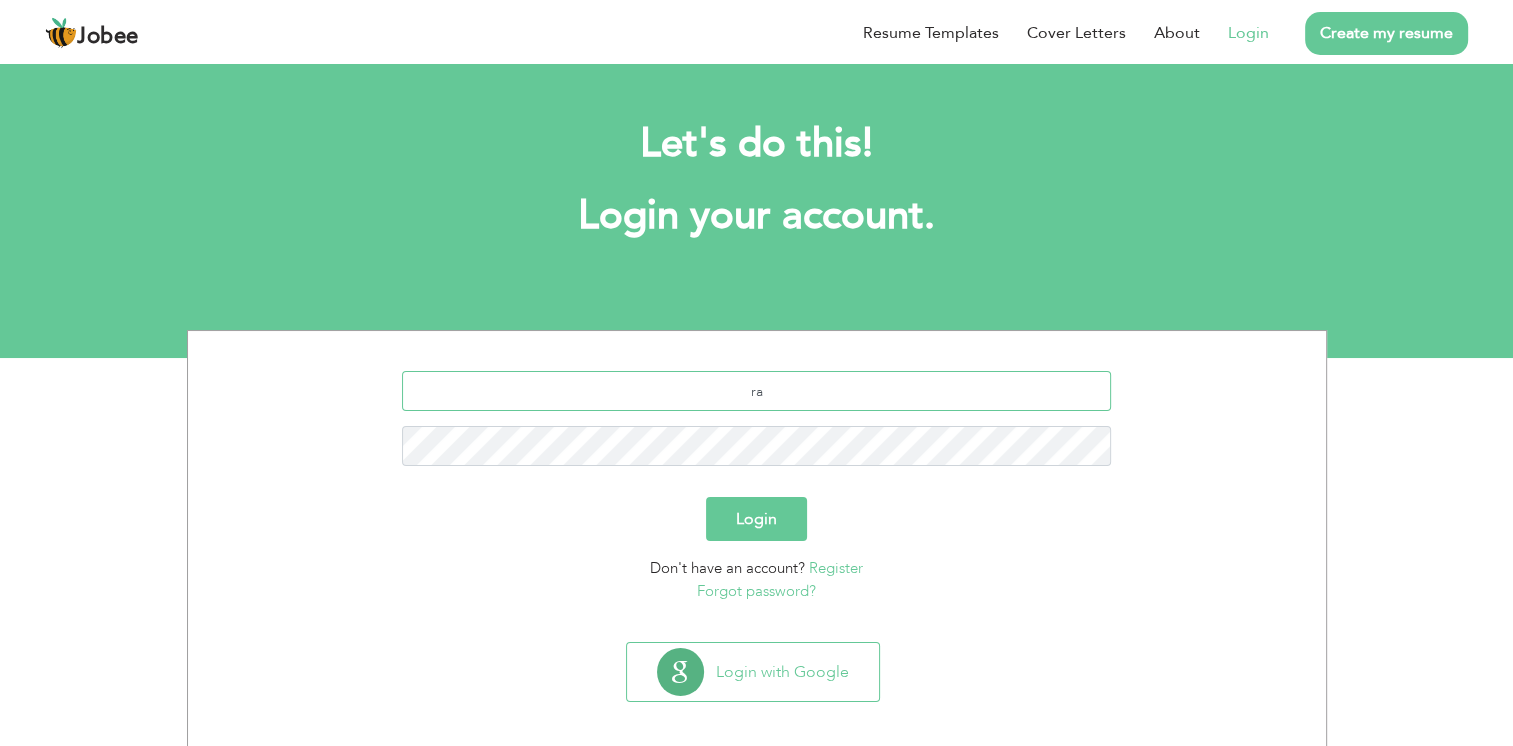 type on "r" 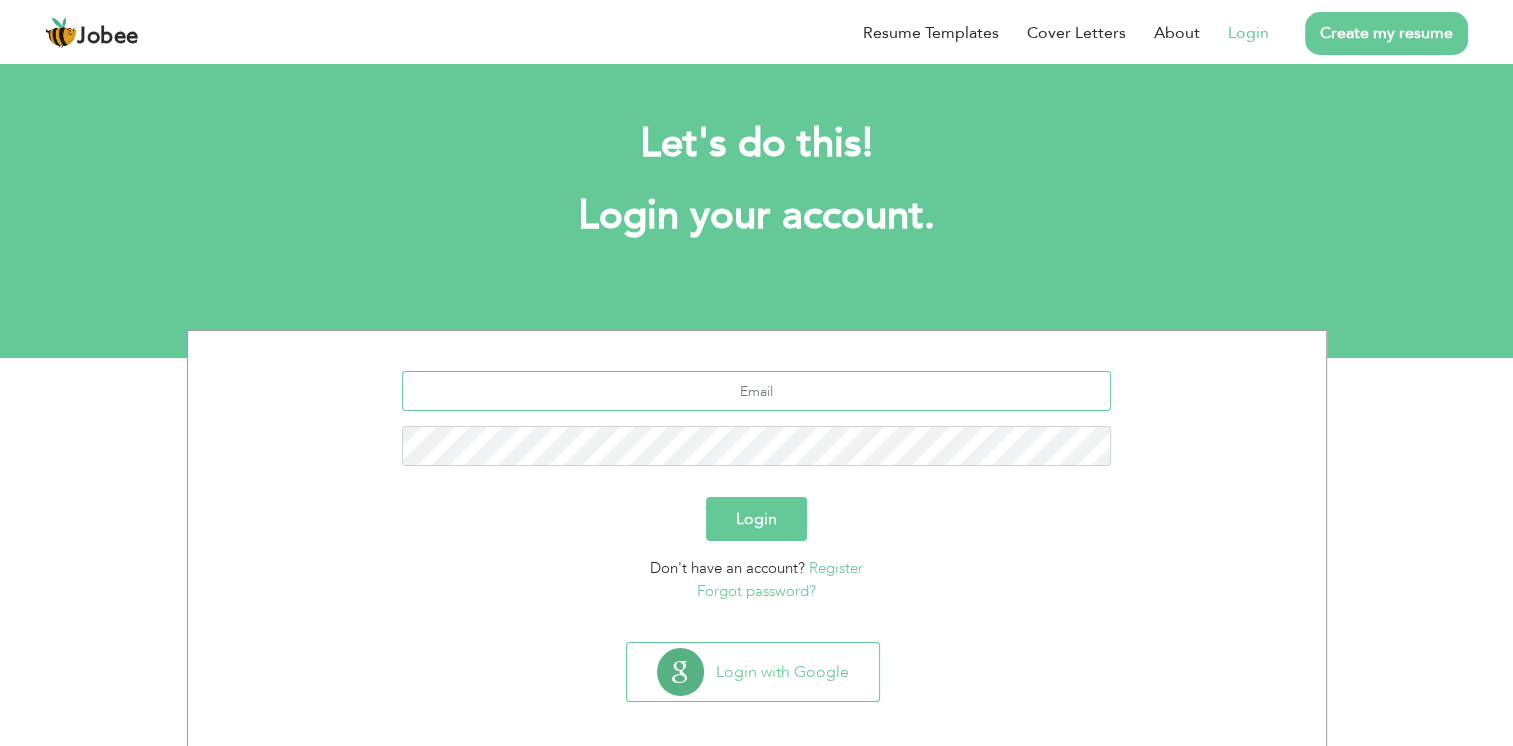 click at bounding box center [756, 391] 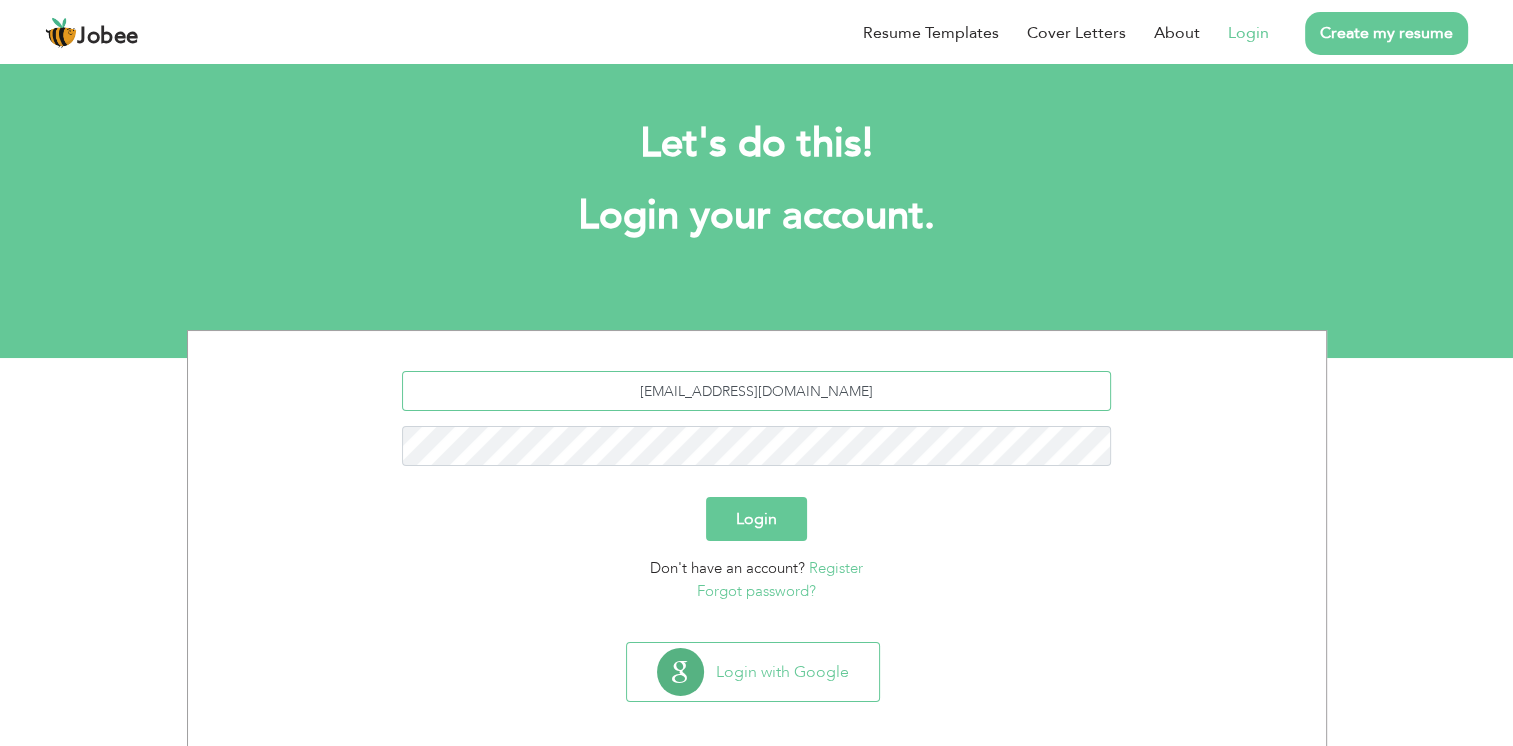 type on "rakhshanbutt@yahoo.com" 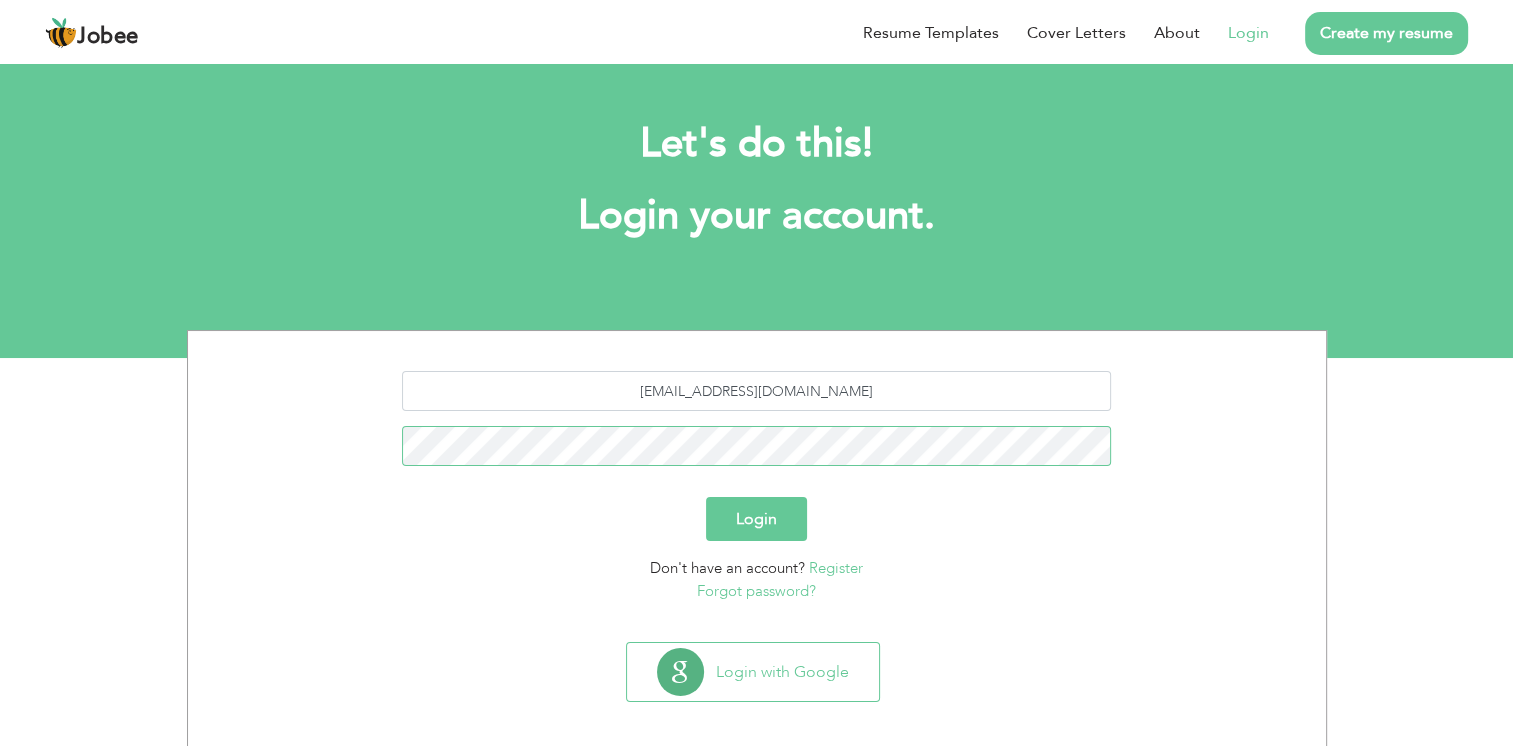click on "Login" at bounding box center (756, 519) 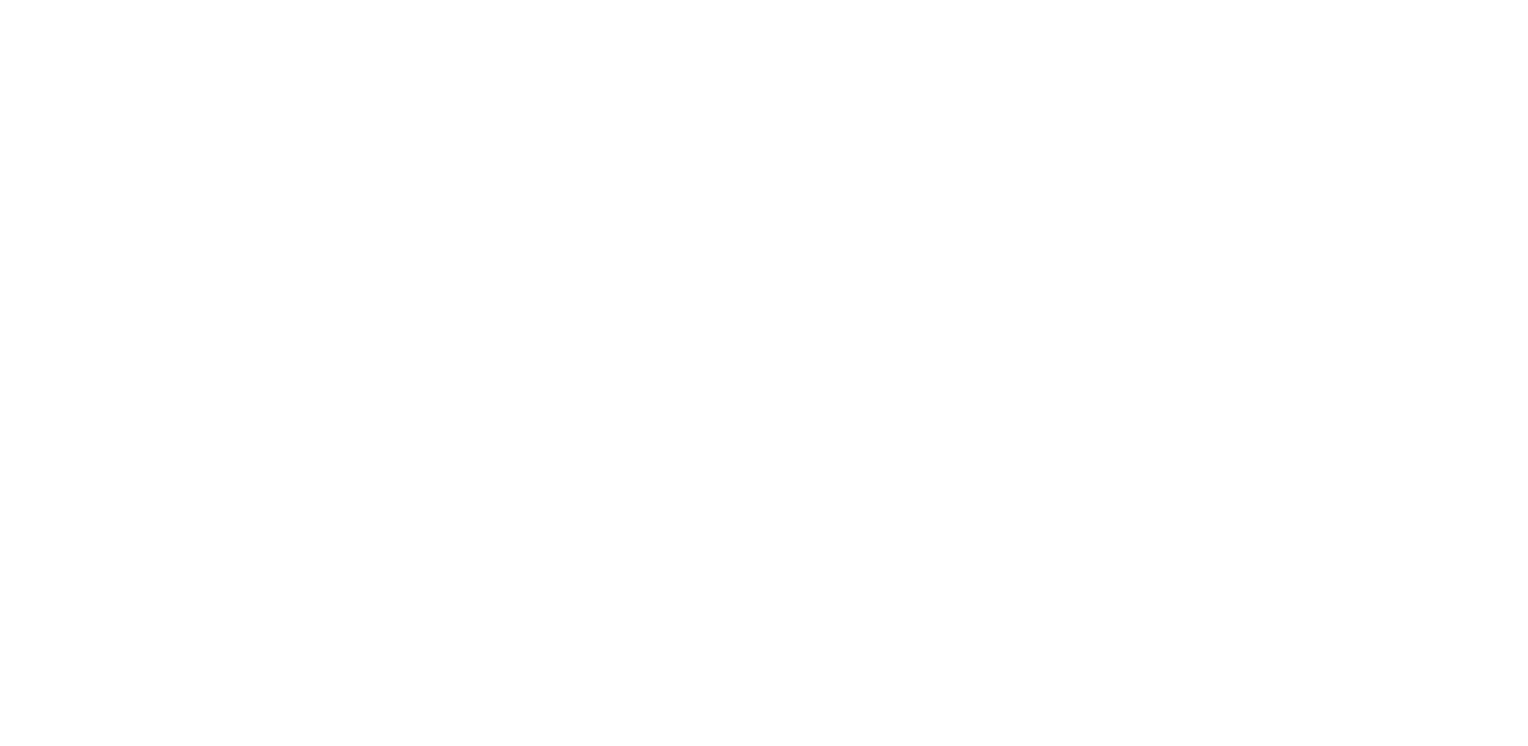 scroll, scrollTop: 0, scrollLeft: 0, axis: both 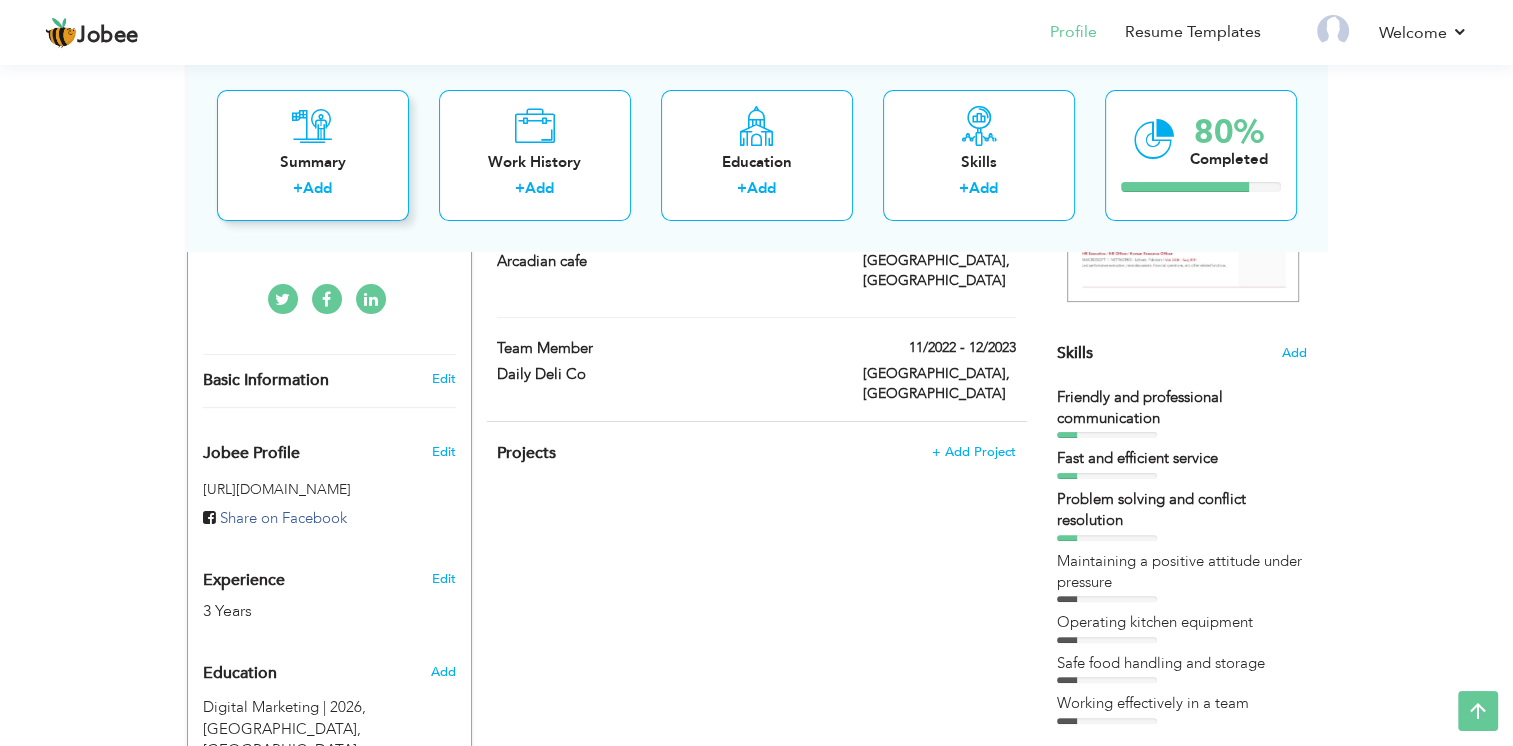 click on "Summary
+  Add" at bounding box center [313, 155] 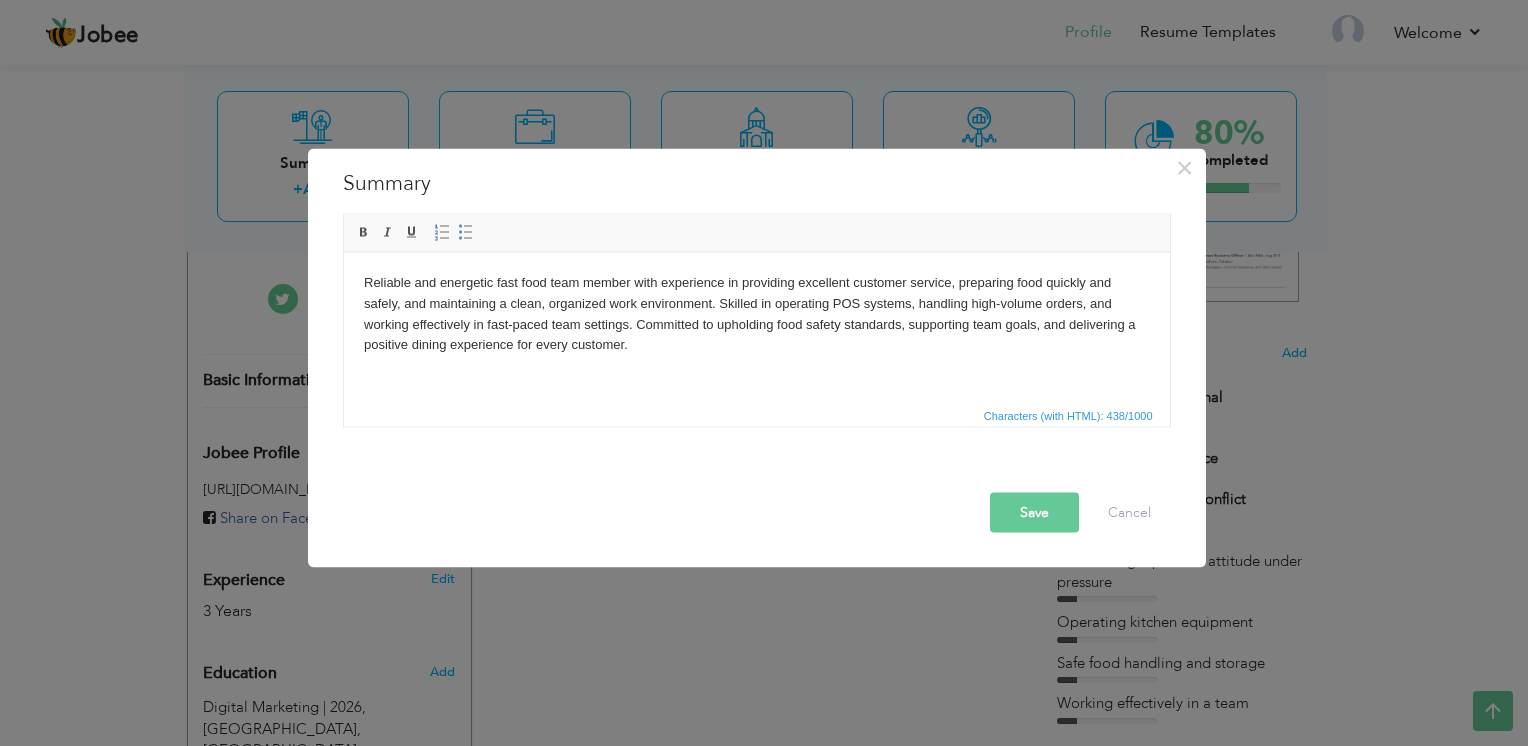 click on "Save" at bounding box center [1034, 513] 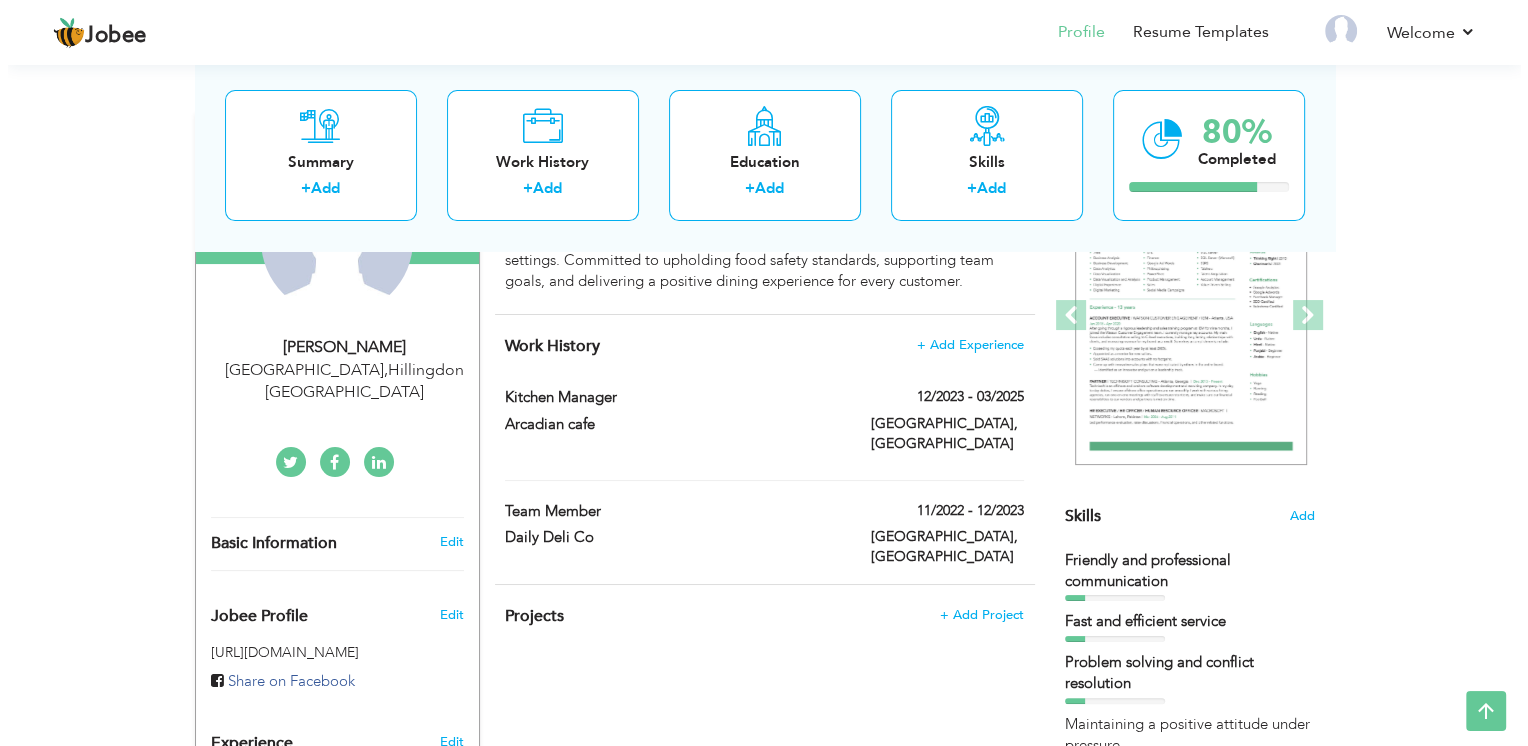 scroll, scrollTop: 263, scrollLeft: 0, axis: vertical 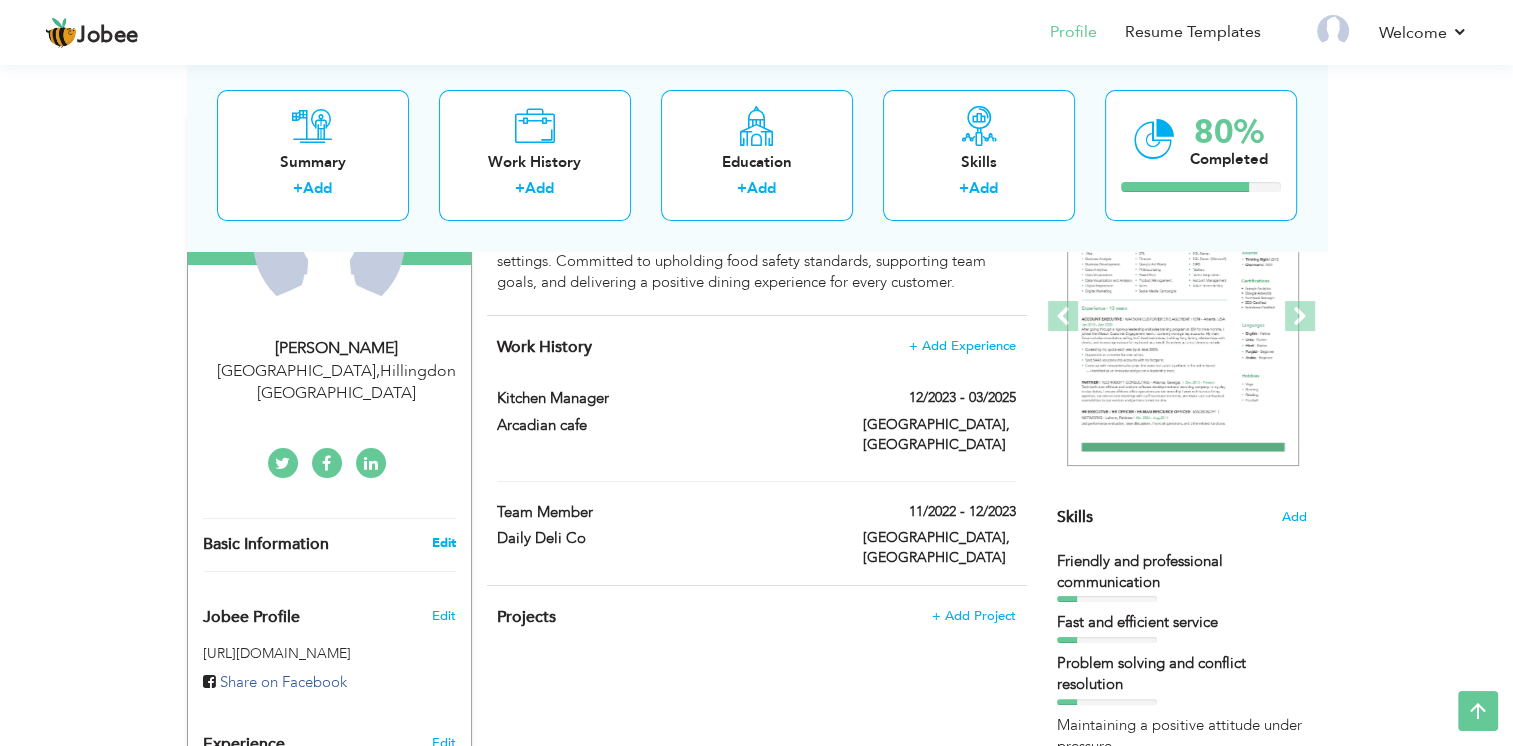 click on "Edit" at bounding box center [443, 543] 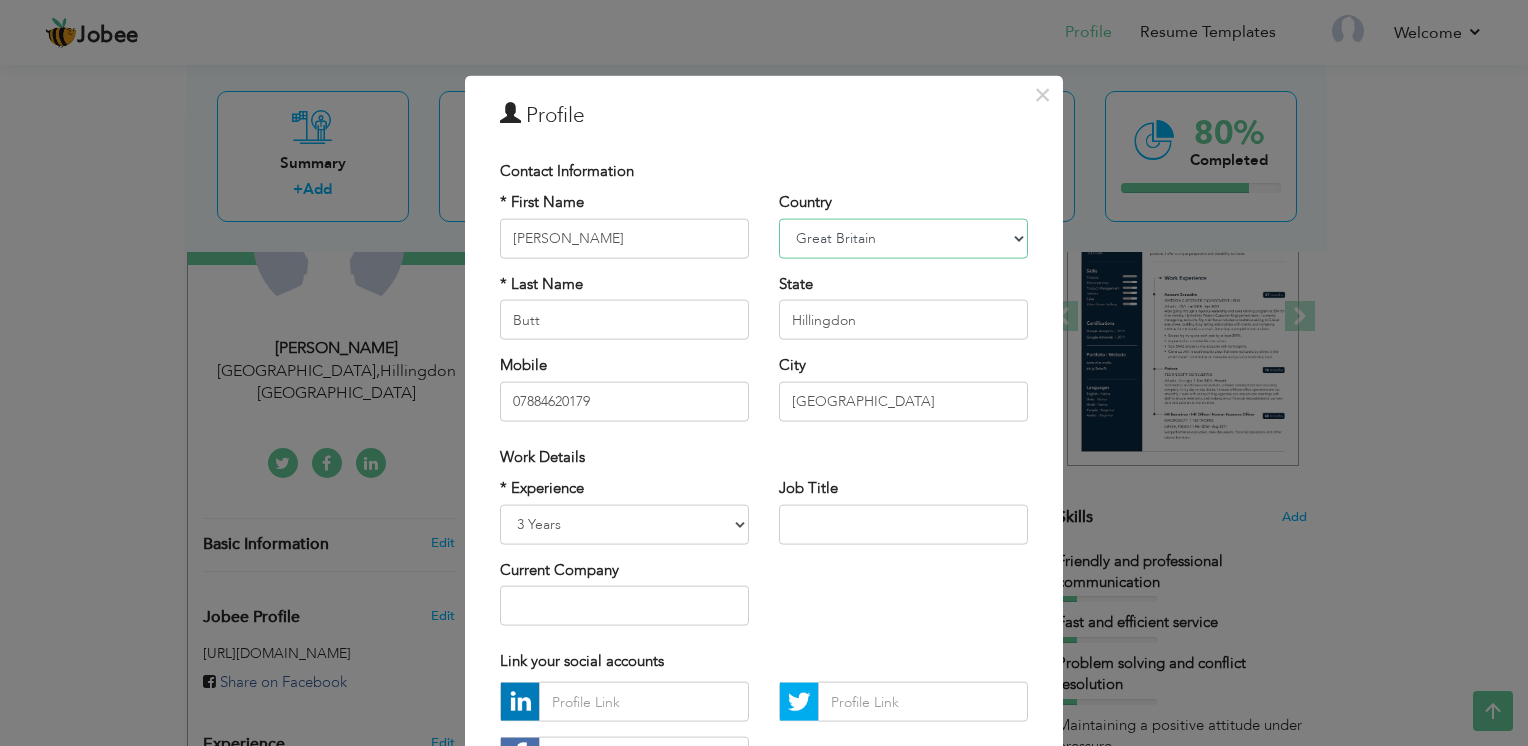 click on "Afghanistan Albania Algeria American Samoa Andorra Angola Anguilla Antarctica Antigua and Barbuda Argentina Armenia Aruba Australia Austria Azerbaijan Bahamas Bahrain Bangladesh Barbados Belarus Belgium Belize Benin Bermuda Bhutan Bolivia Bosnia-Herzegovina Botswana Bouvet Island Brazil British Indian Ocean Territory Brunei Darussalam Bulgaria Burkina Faso Burundi Cambodia Cameroon Canada Cape Verde Cayman Islands Central African Republic Chad Chile China Christmas Island Cocos (Keeling) Islands Colombia Comoros Congo Congo, Dem. Republic Cook Islands Costa Rica Croatia Cuba Cyprus Czech Rep Denmark Djibouti Dominica Dominican Republic Ecuador Egypt El Salvador Equatorial Guinea Eritrea Estonia Ethiopia European Union Falkland Islands (Malvinas) Faroe Islands Fiji Finland France French Guiana French Southern Territories Gabon Gambia Georgia Germany Ghana Gibraltar Great Britain Greece Greenland Grenada Guadeloupe (French) Guam (USA) Guatemala Guernsey Guinea Guinea Bissau Guyana Haiti Honduras Hong Kong India" at bounding box center [903, 238] 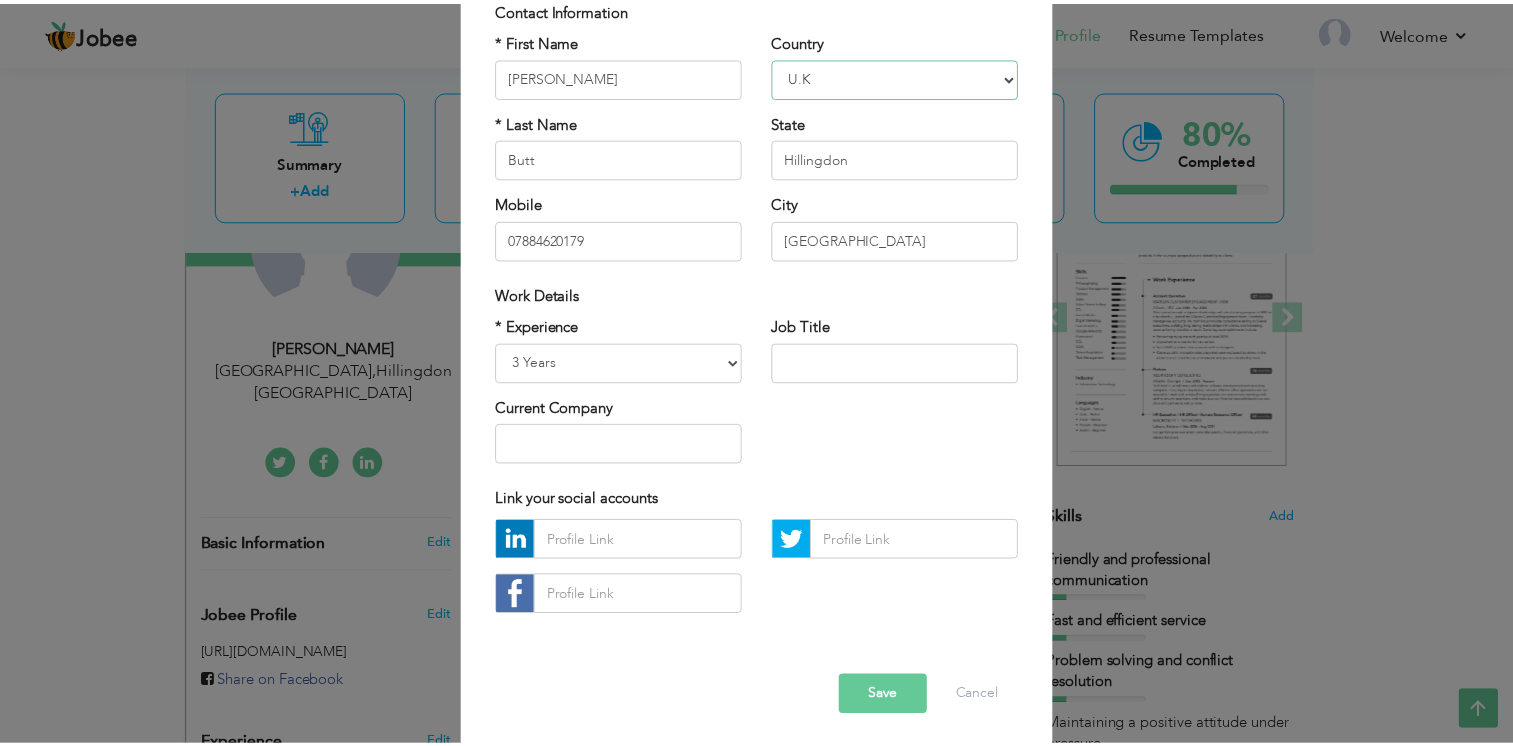 scroll, scrollTop: 166, scrollLeft: 0, axis: vertical 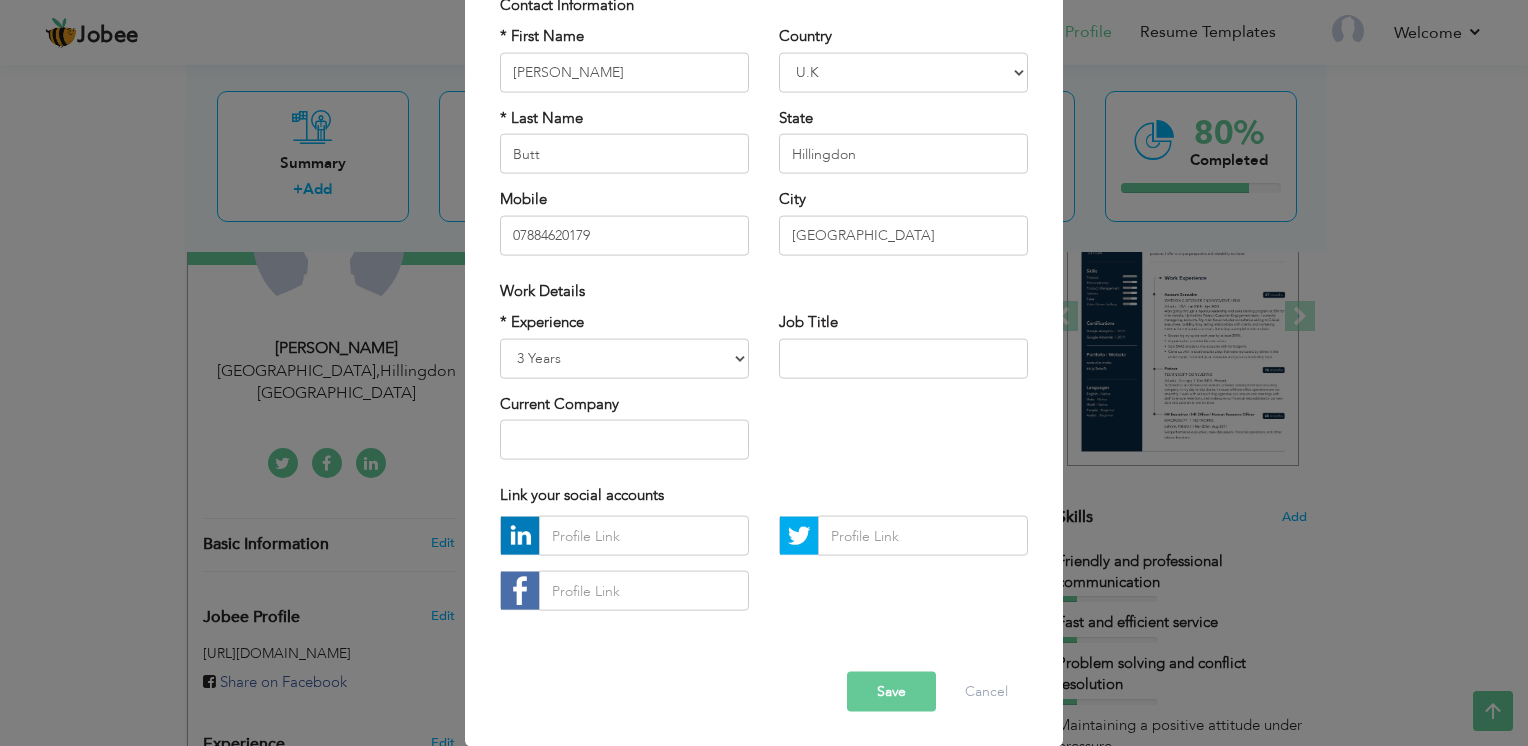 click on "Save" at bounding box center [891, 692] 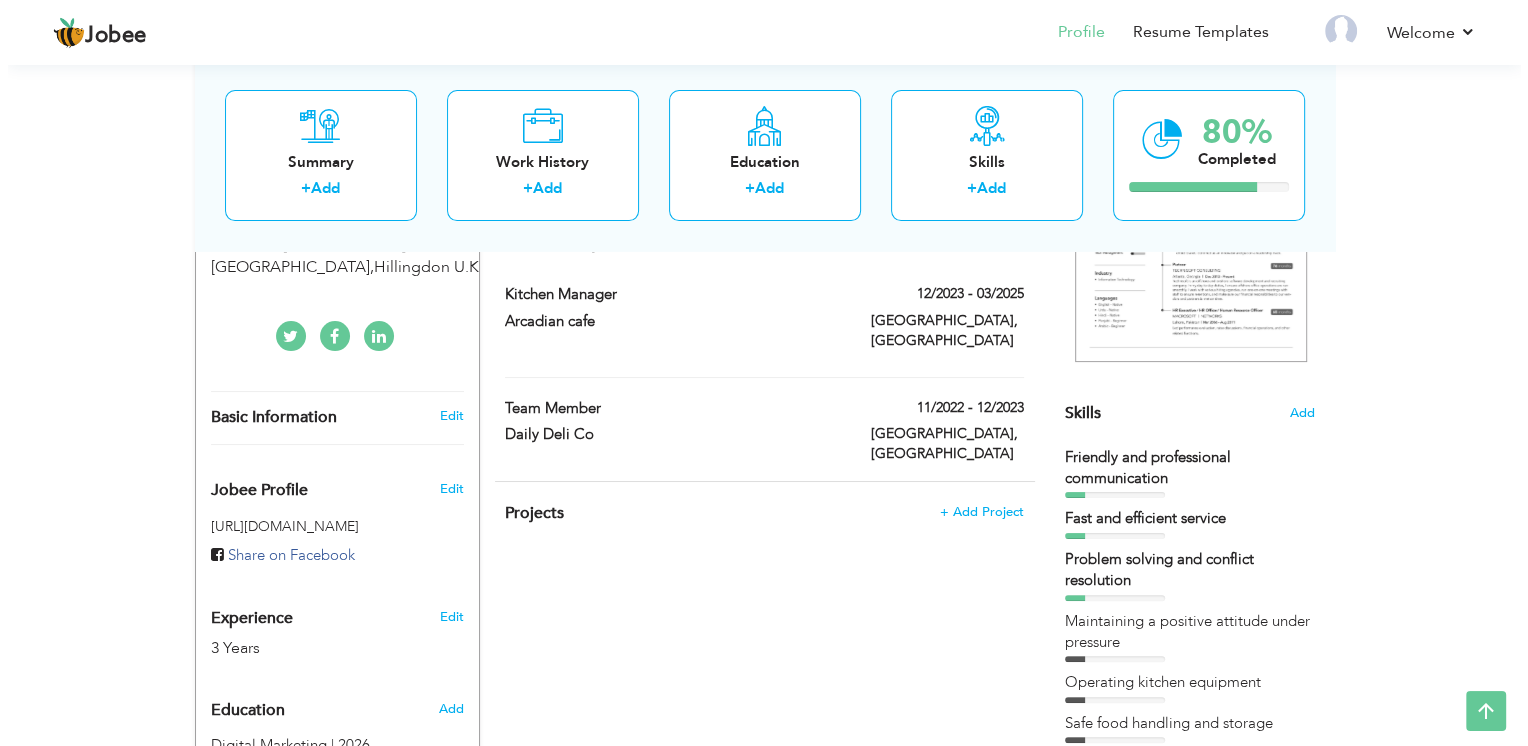 scroll, scrollTop: 363, scrollLeft: 0, axis: vertical 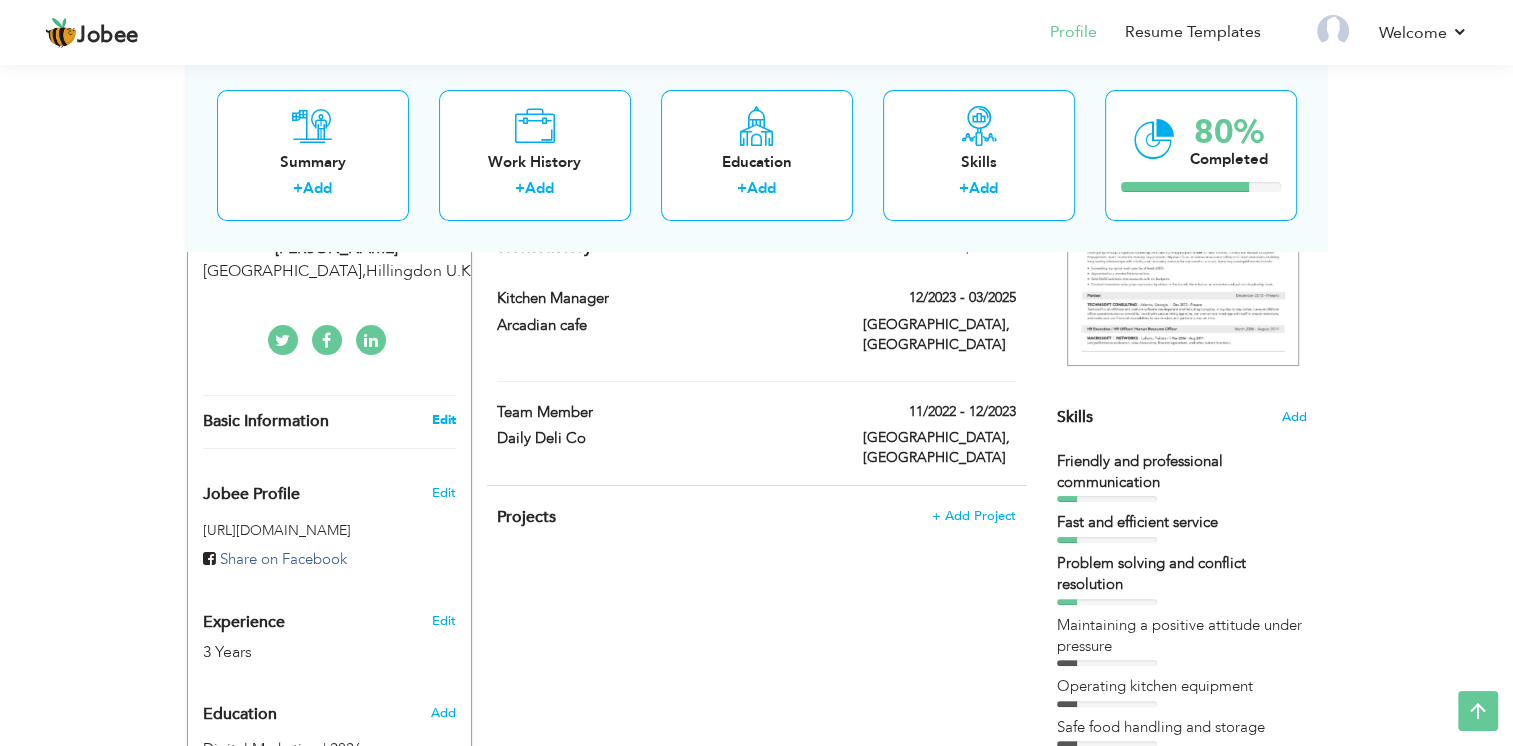 click on "Edit" at bounding box center [443, 420] 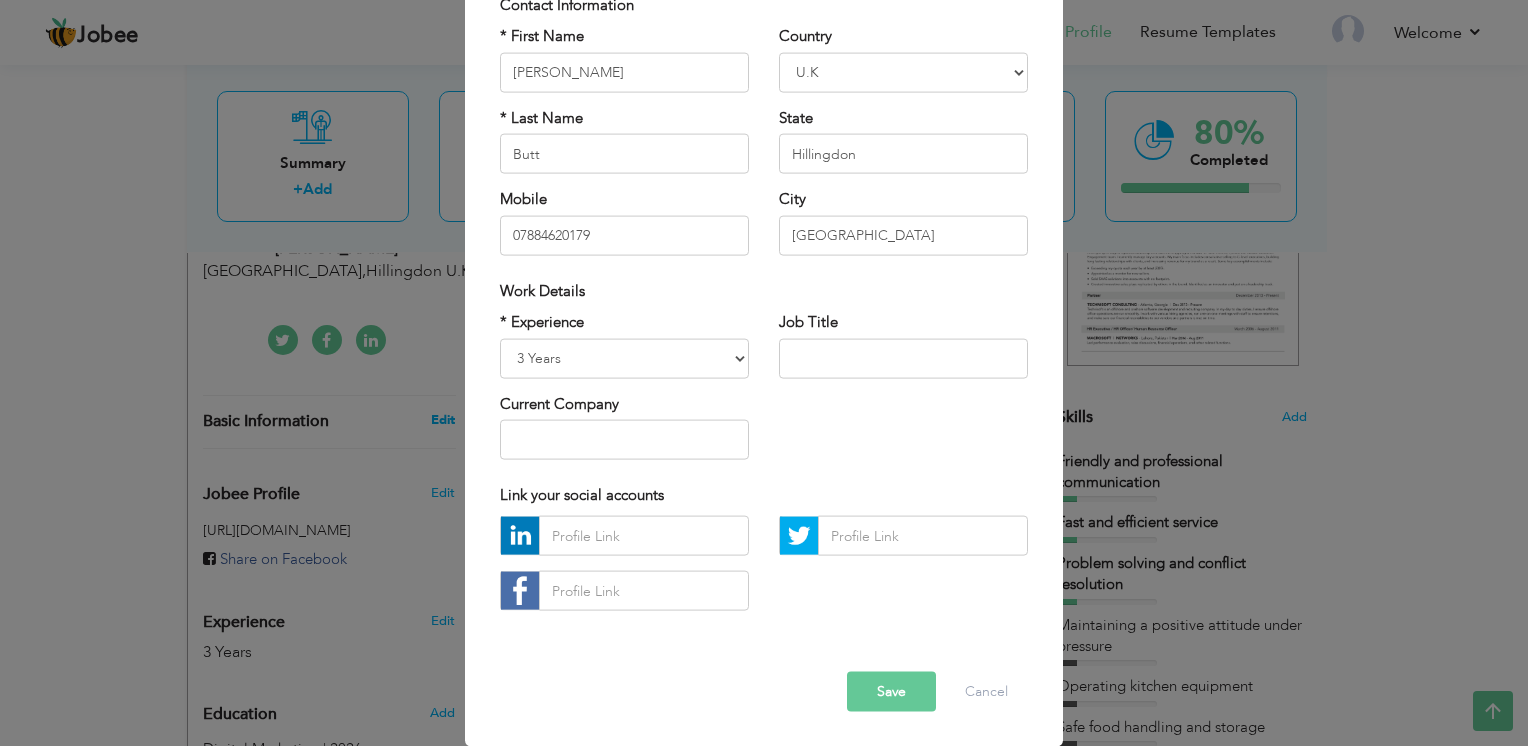 scroll, scrollTop: 0, scrollLeft: 0, axis: both 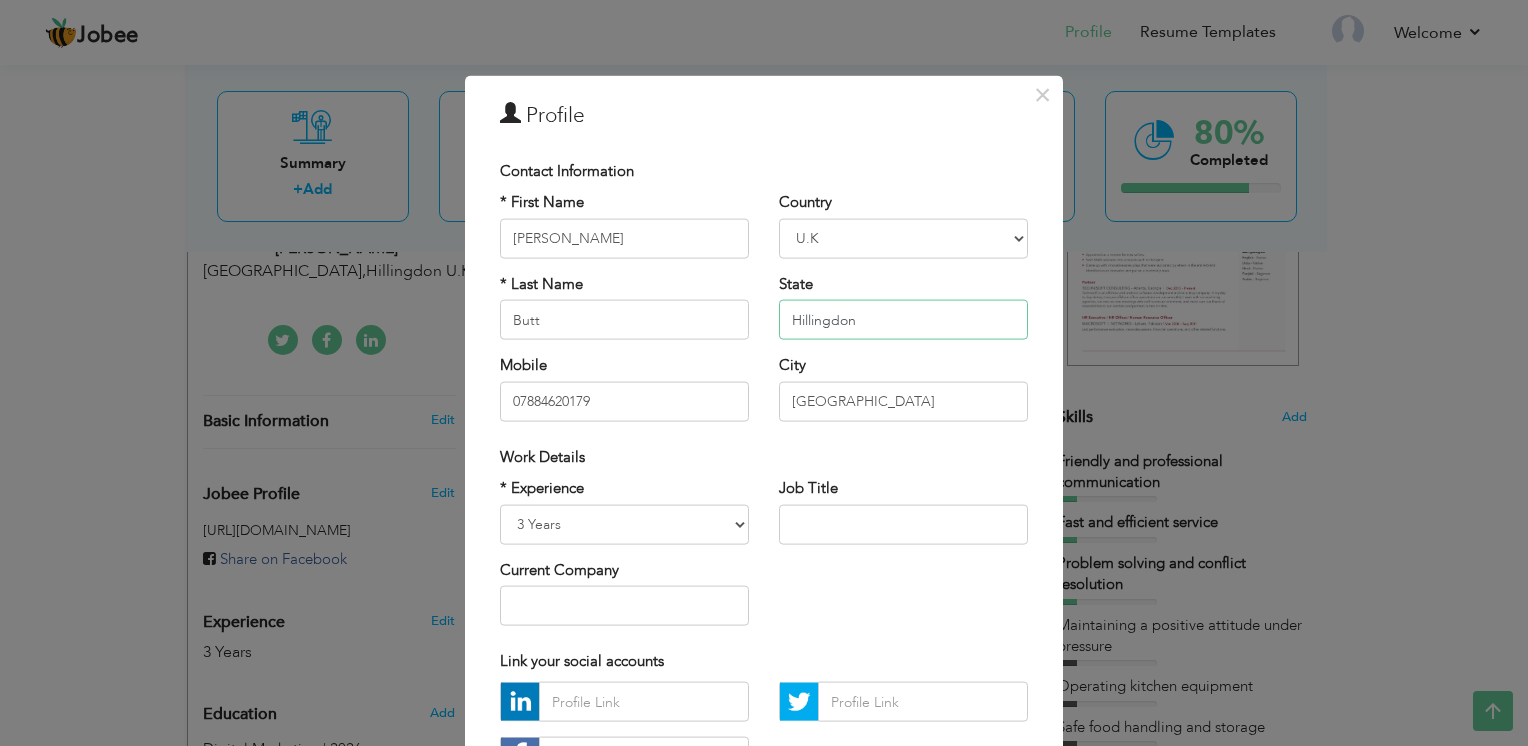 click on "Hillingdon" at bounding box center [903, 320] 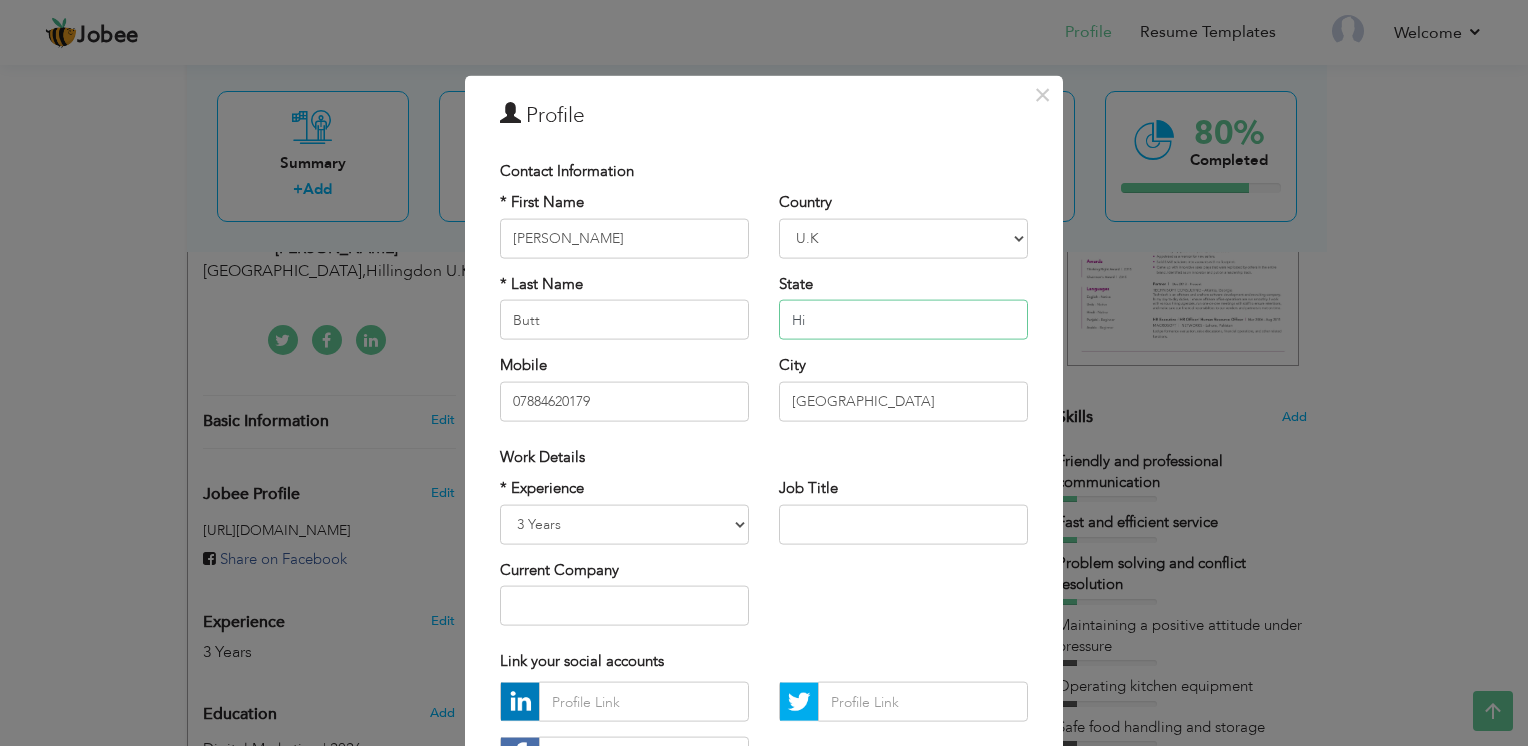 type on "H" 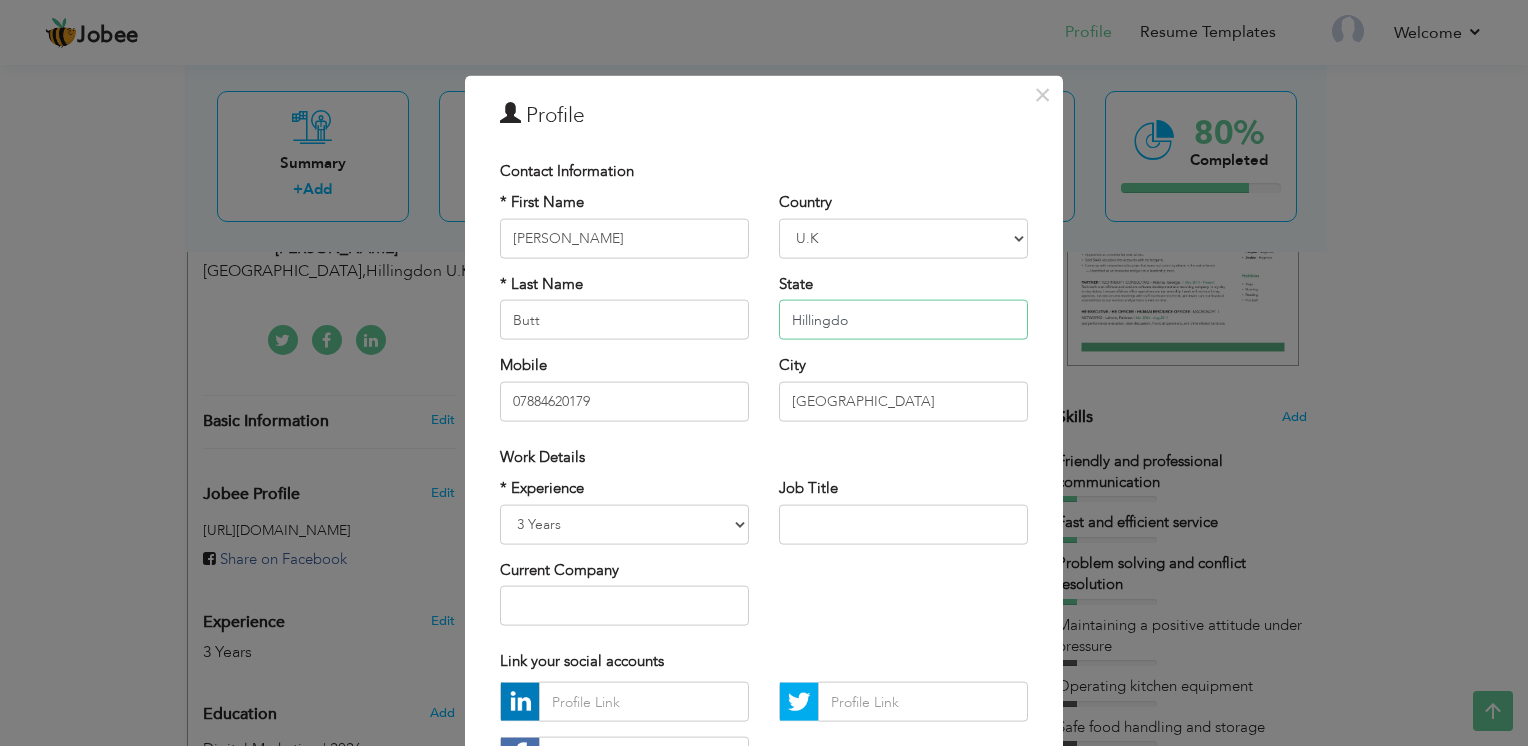 type on "Hillingdon" 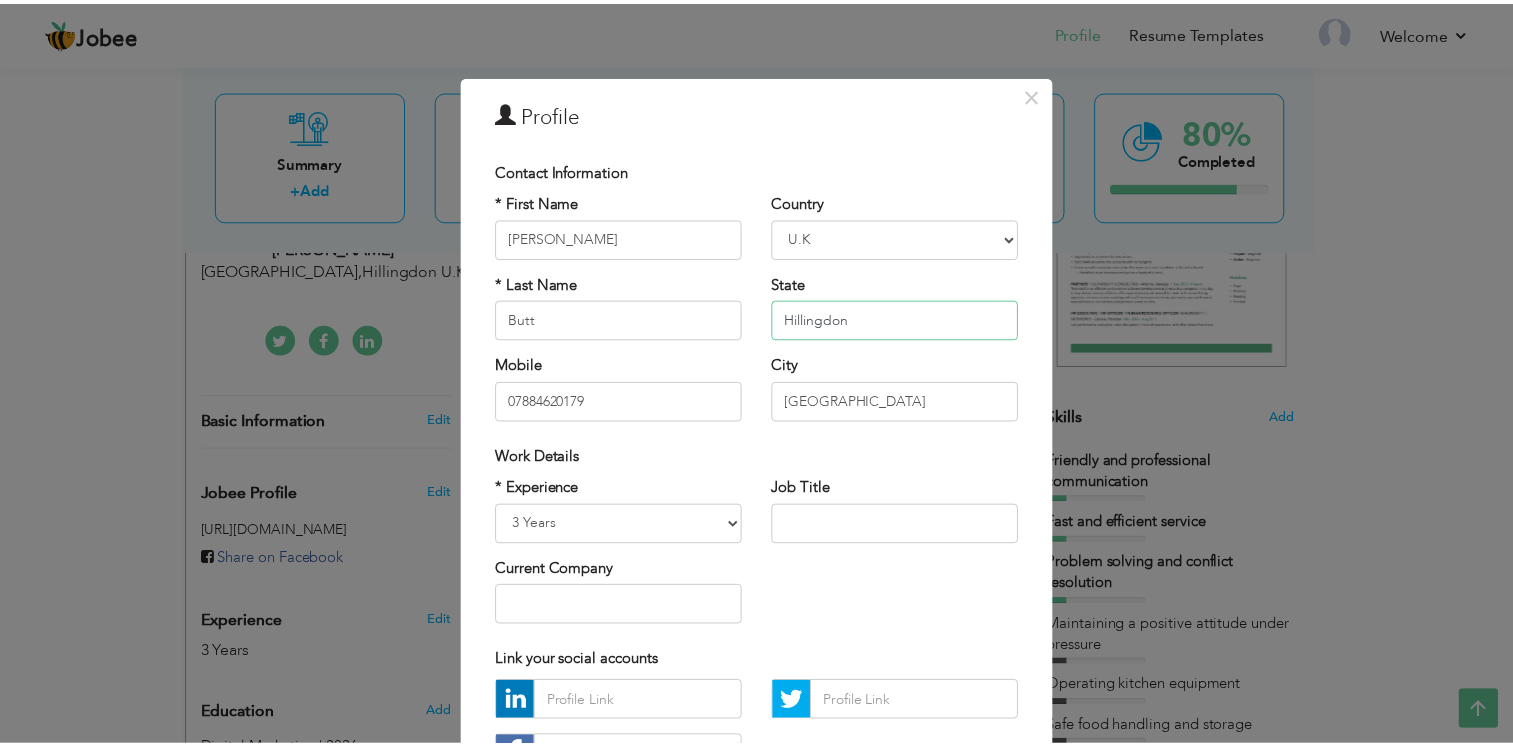 scroll, scrollTop: 166, scrollLeft: 0, axis: vertical 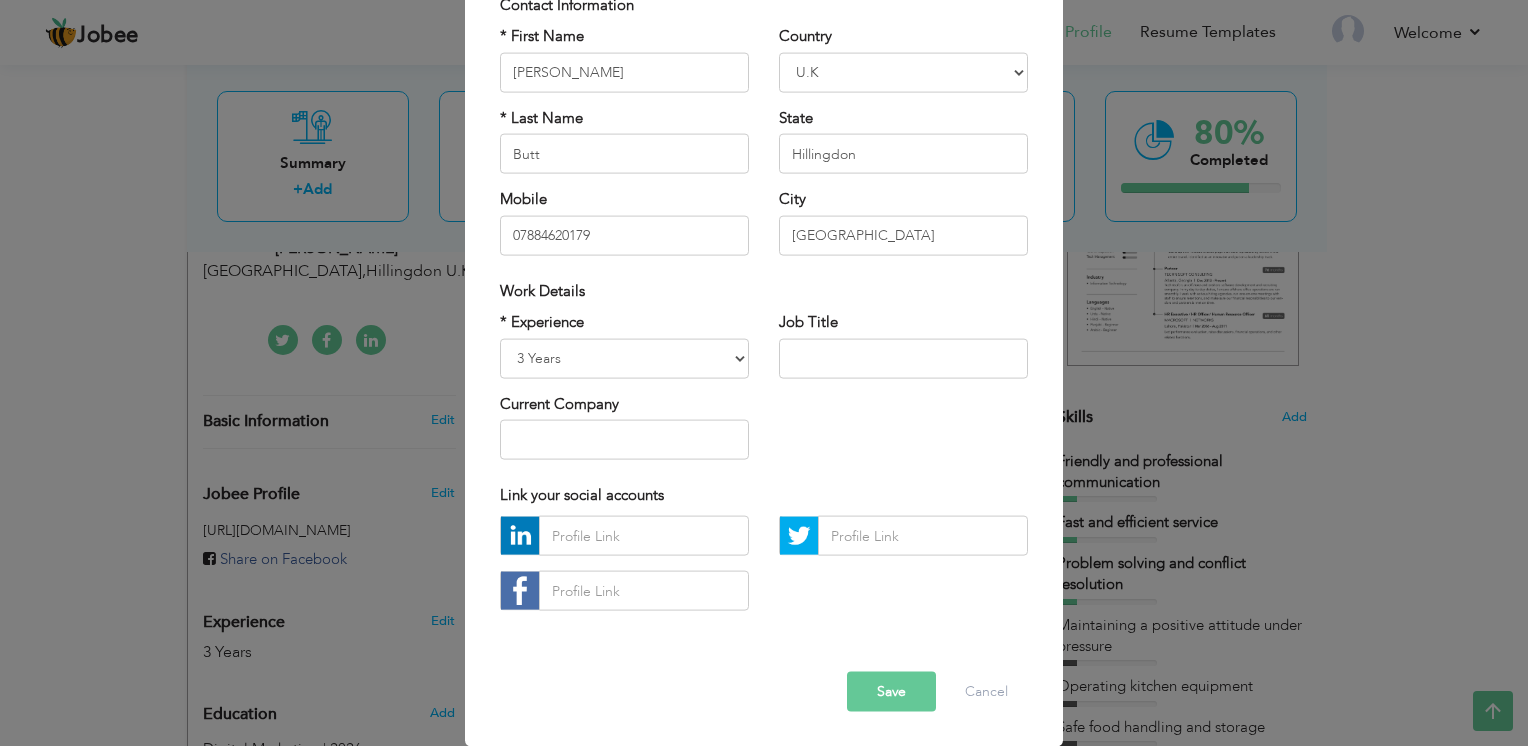 click on "Save" at bounding box center [891, 692] 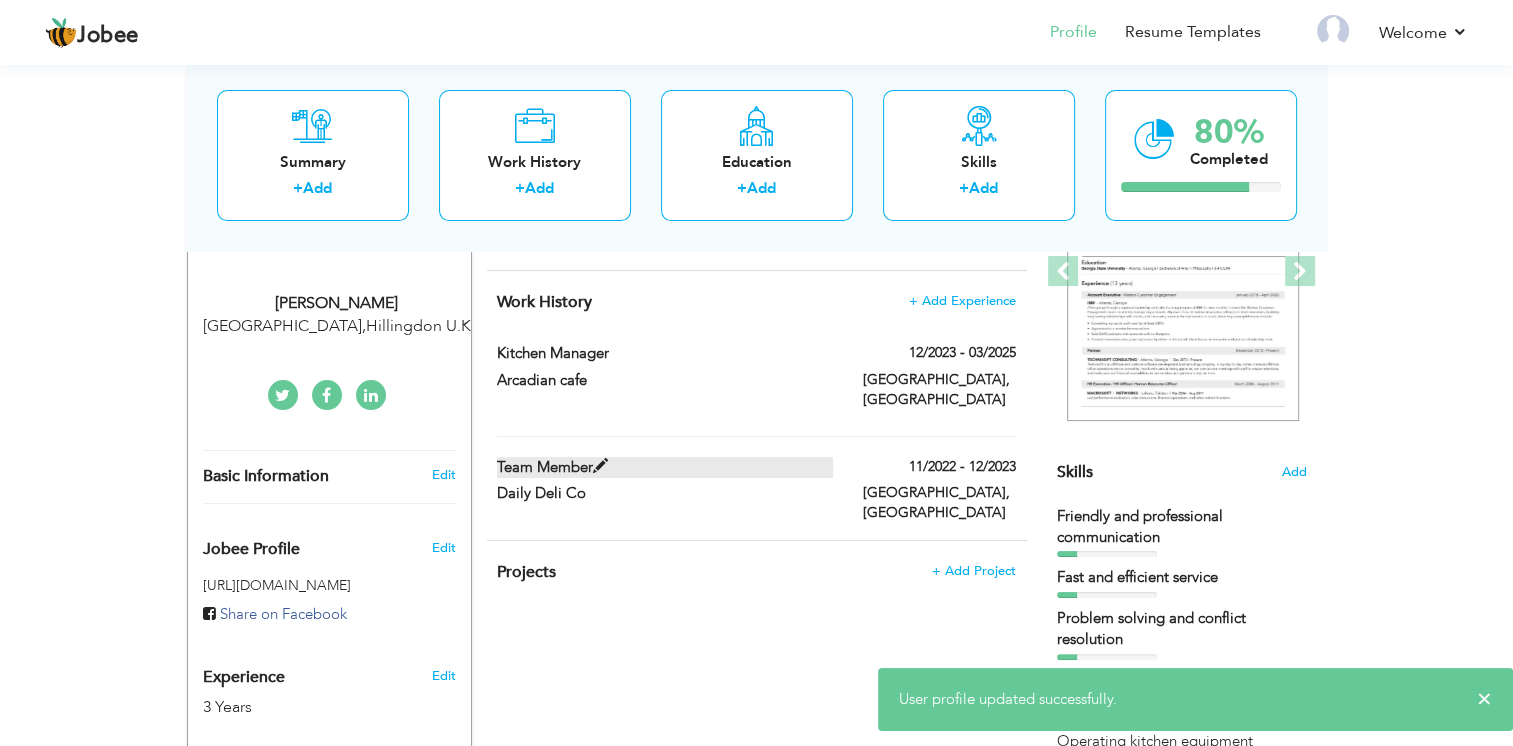 scroll, scrollTop: 332, scrollLeft: 0, axis: vertical 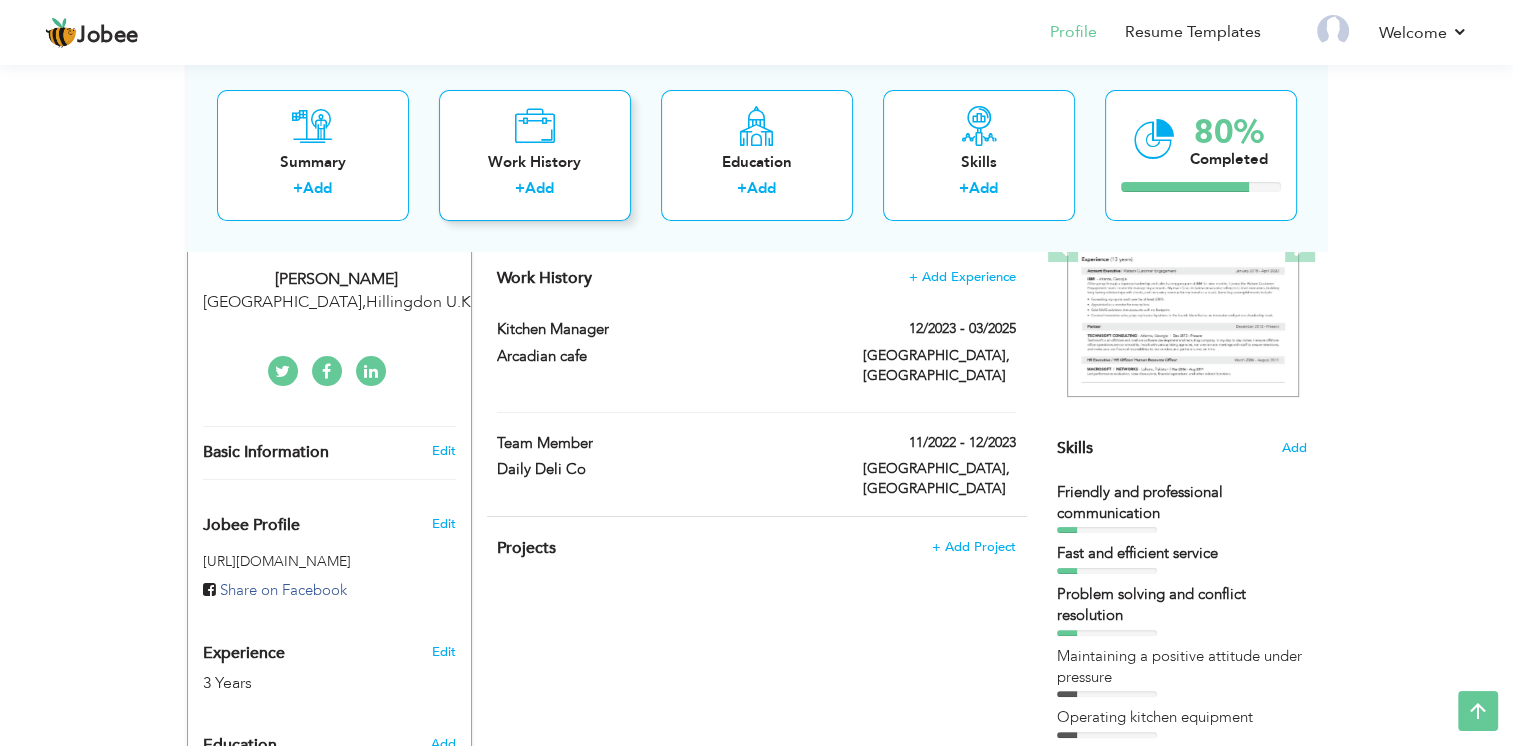 click on "Work History
+  Add" at bounding box center (535, 155) 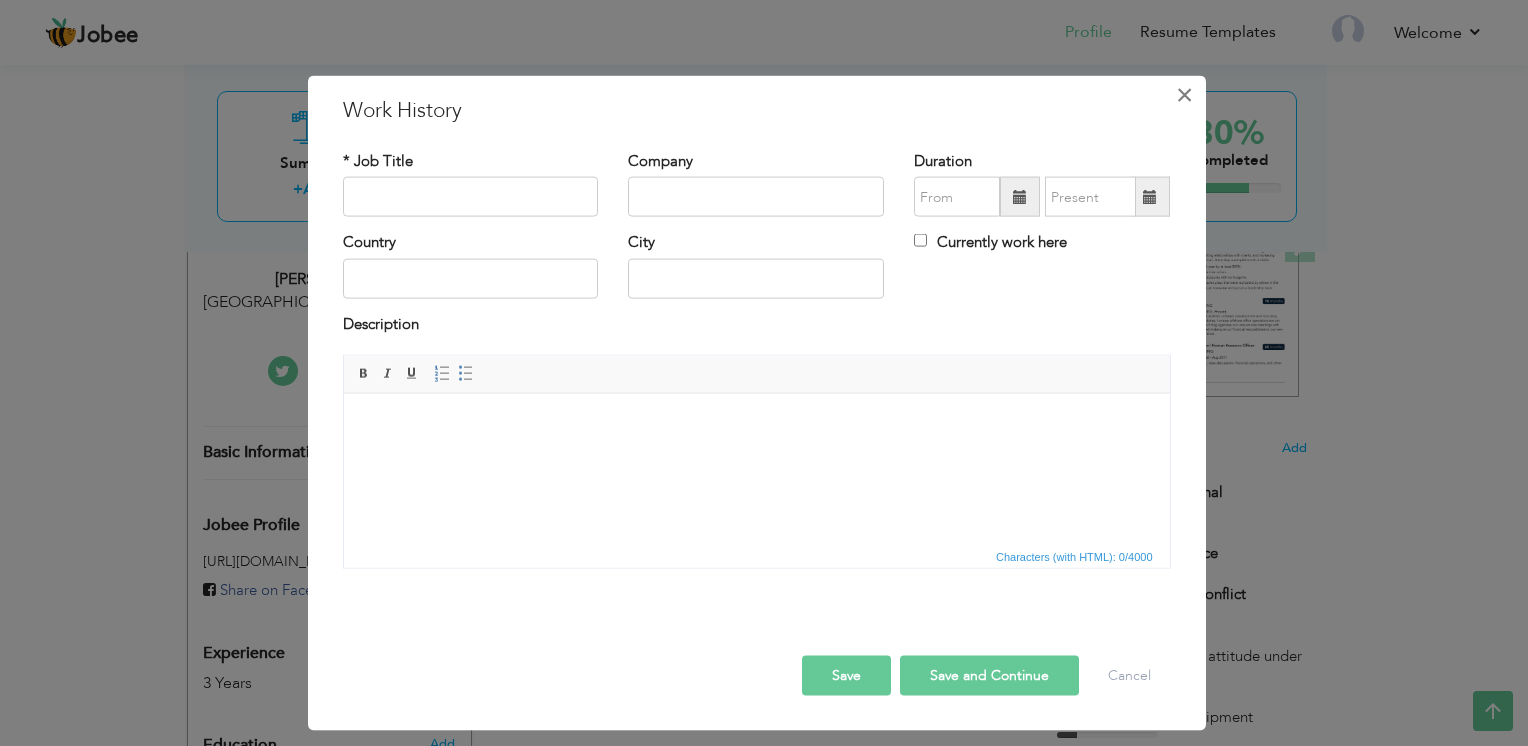 click on "×" at bounding box center (1184, 95) 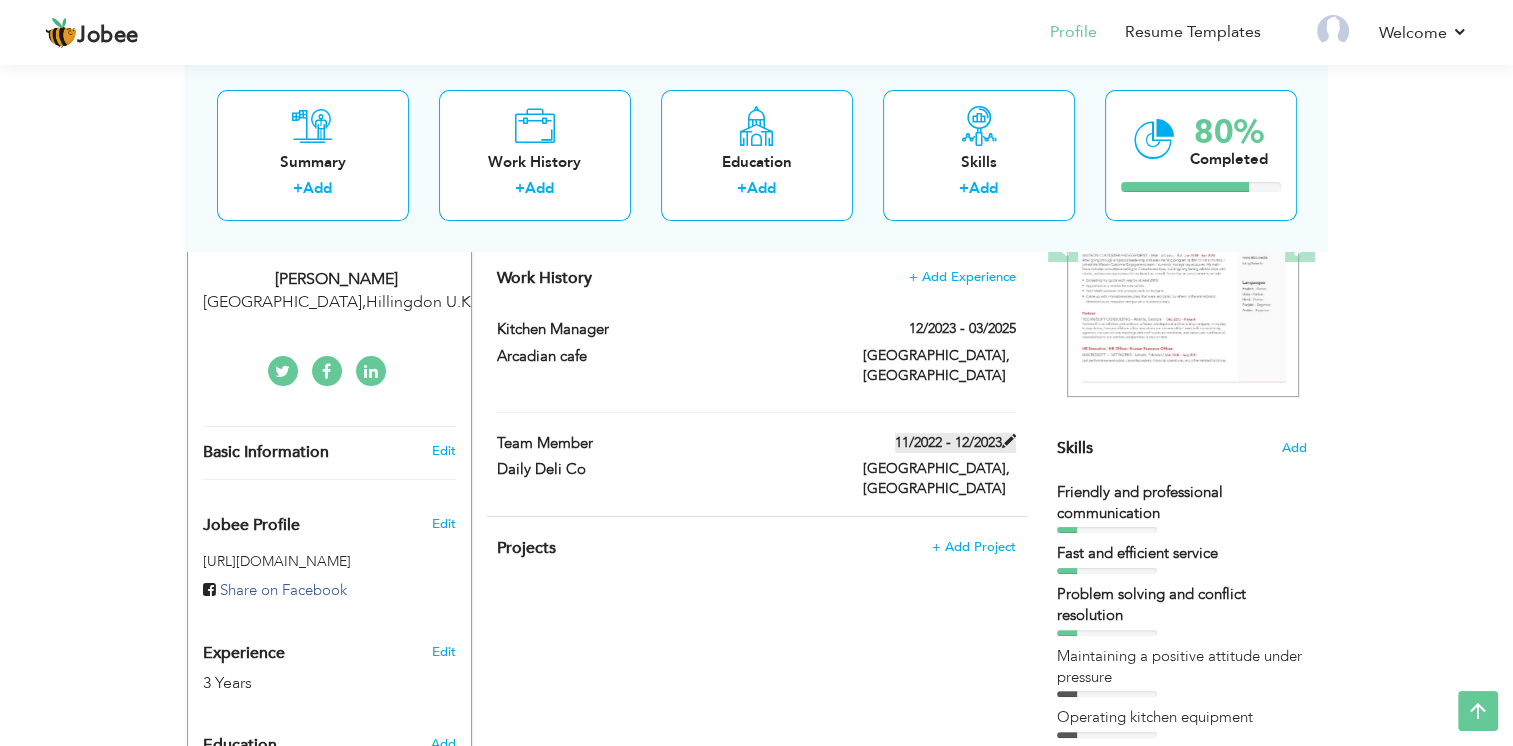 click at bounding box center [1009, 441] 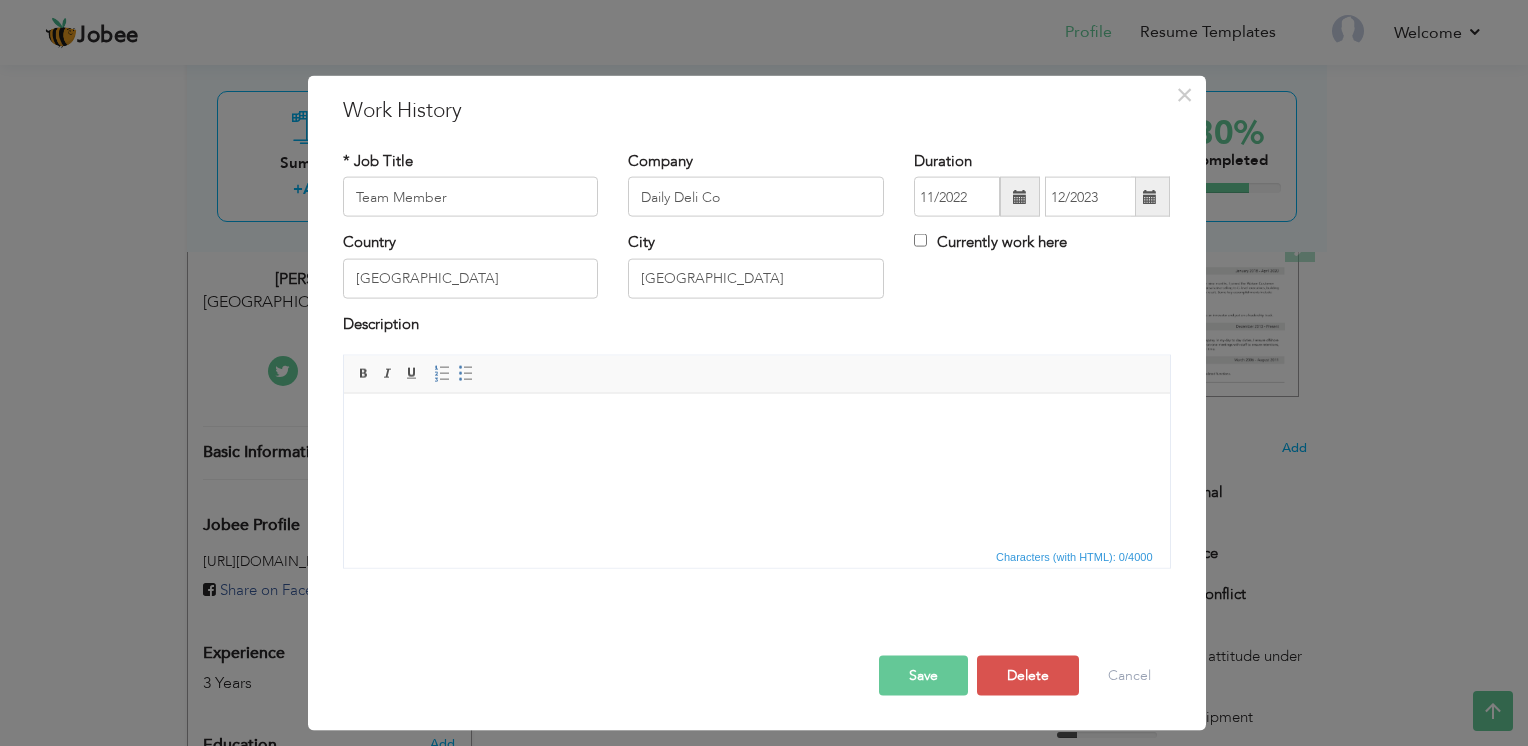 click at bounding box center [1020, 197] 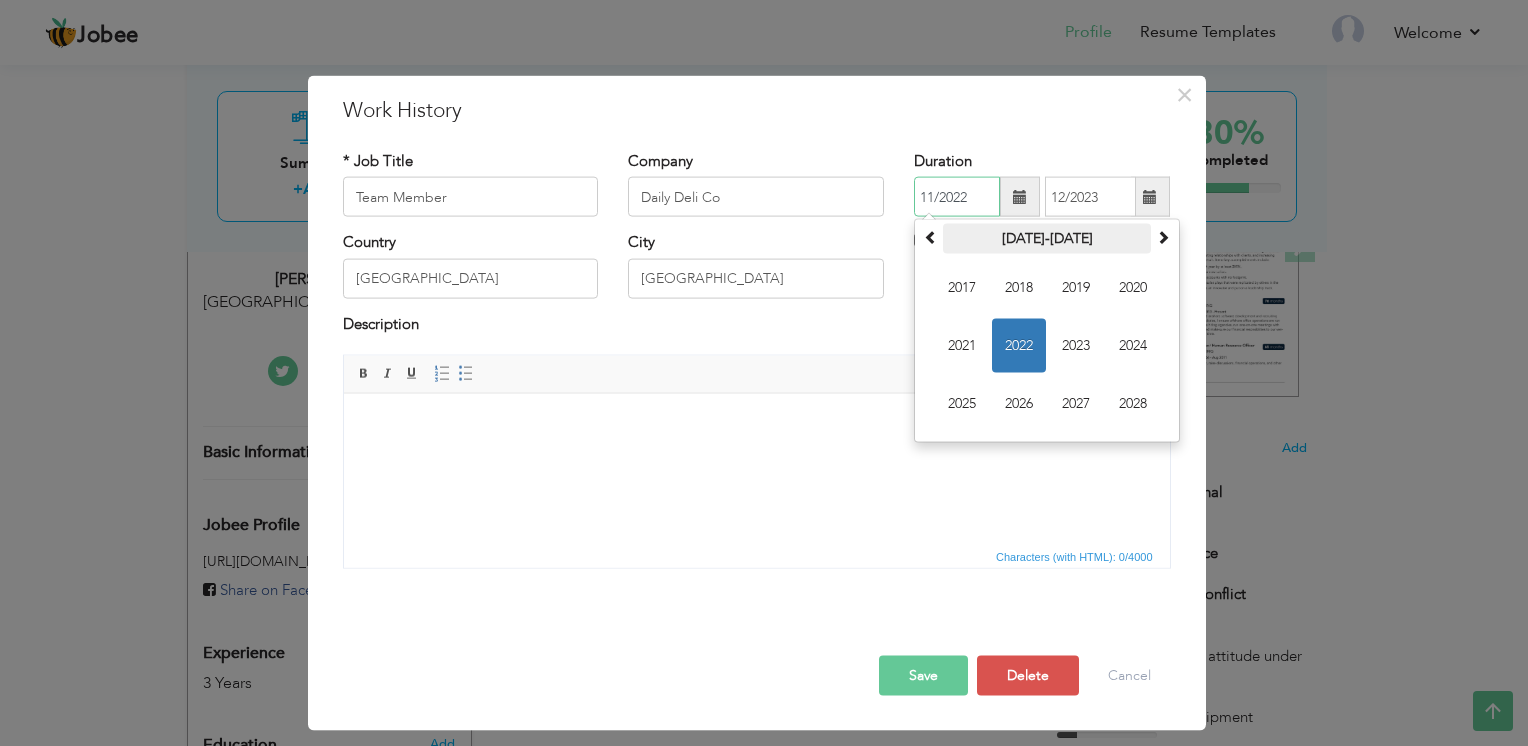 click on "2017-2028" at bounding box center [1047, 239] 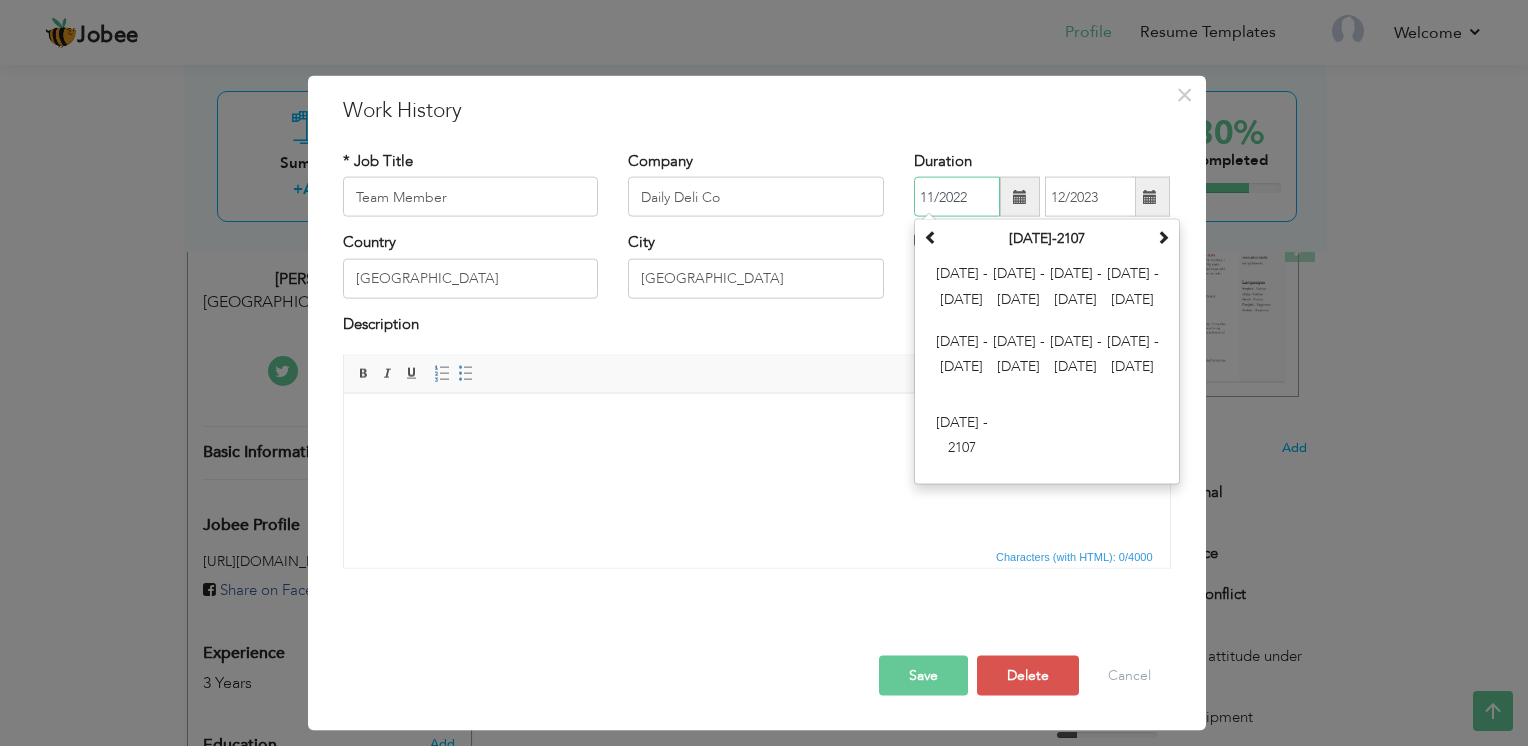 click on "11/2022" at bounding box center [957, 197] 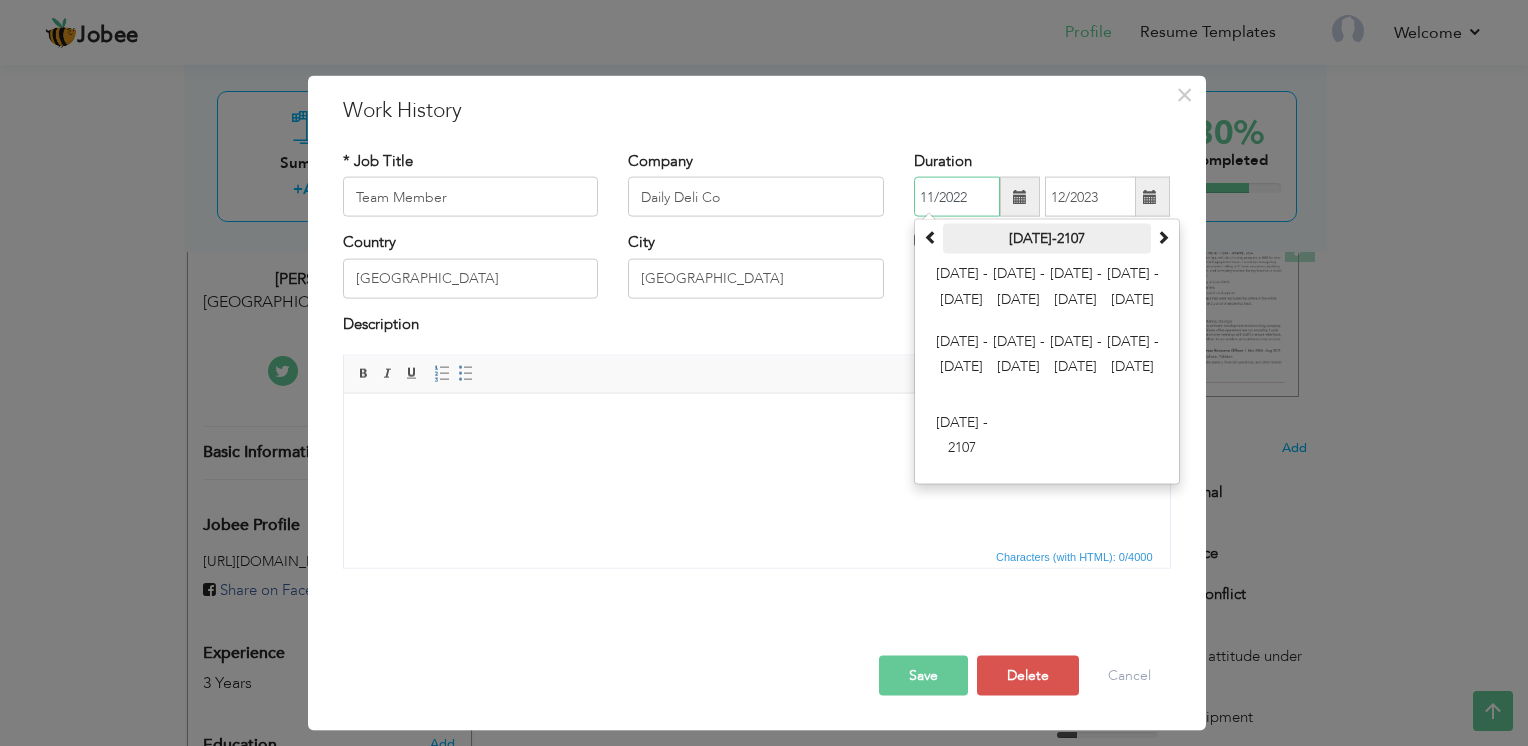 click on "2000-2107" at bounding box center (1047, 239) 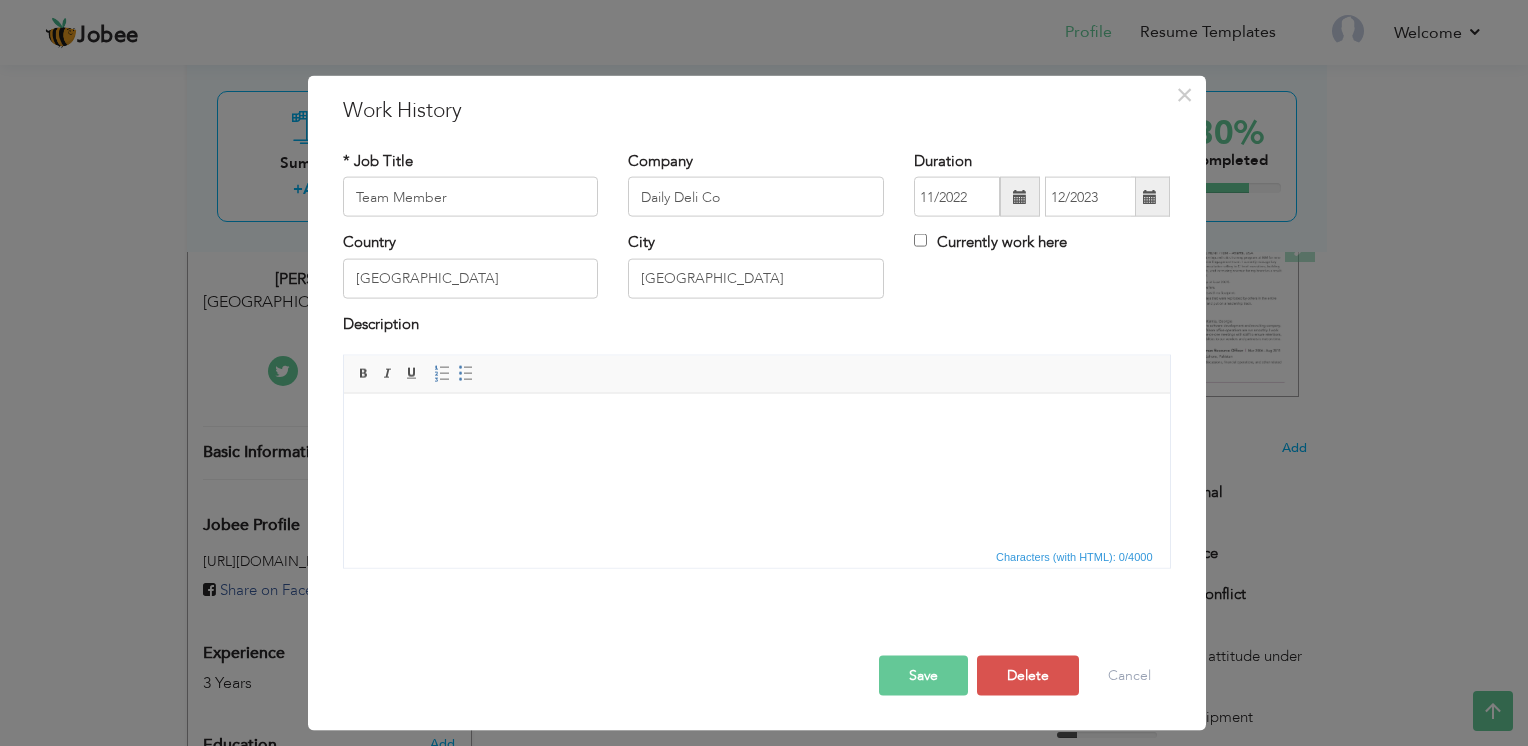 click on "Duration
11/2022
12/2023" at bounding box center [1042, 184] 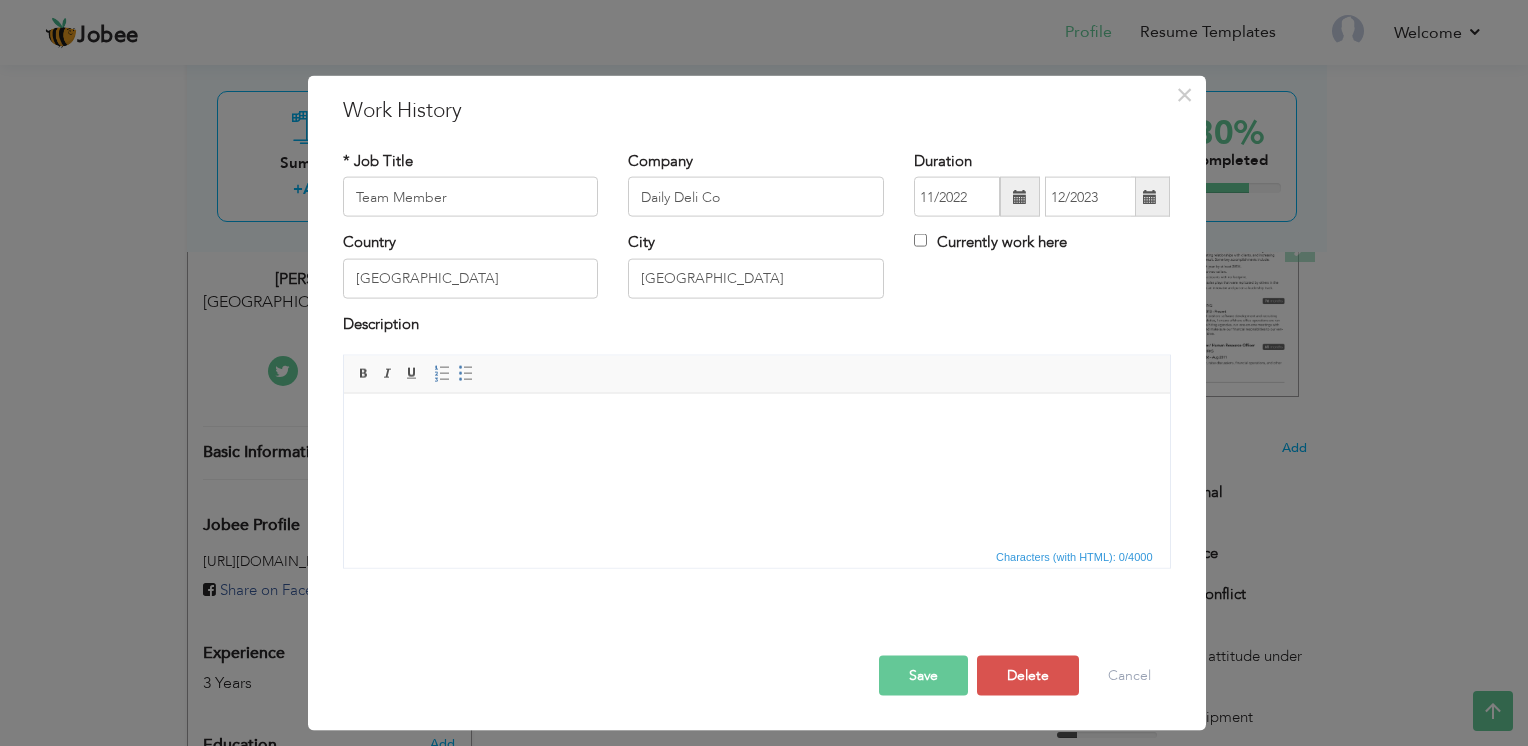 click on "×
Work History
* Job Title
Team Member
Company
Daily Deli Co
Duration 11/2022 12/2023" at bounding box center [757, 403] 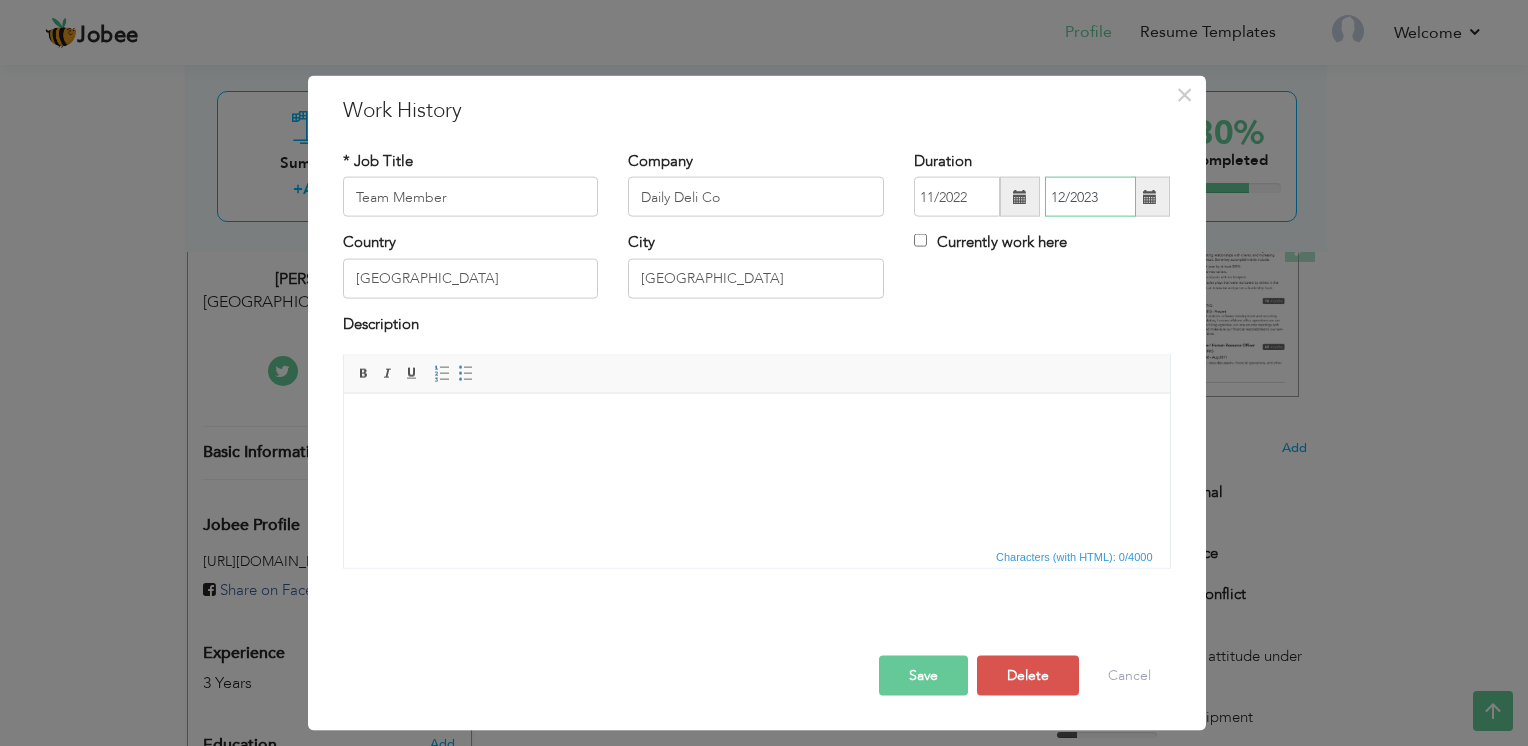 click on "12/2023" at bounding box center [1090, 197] 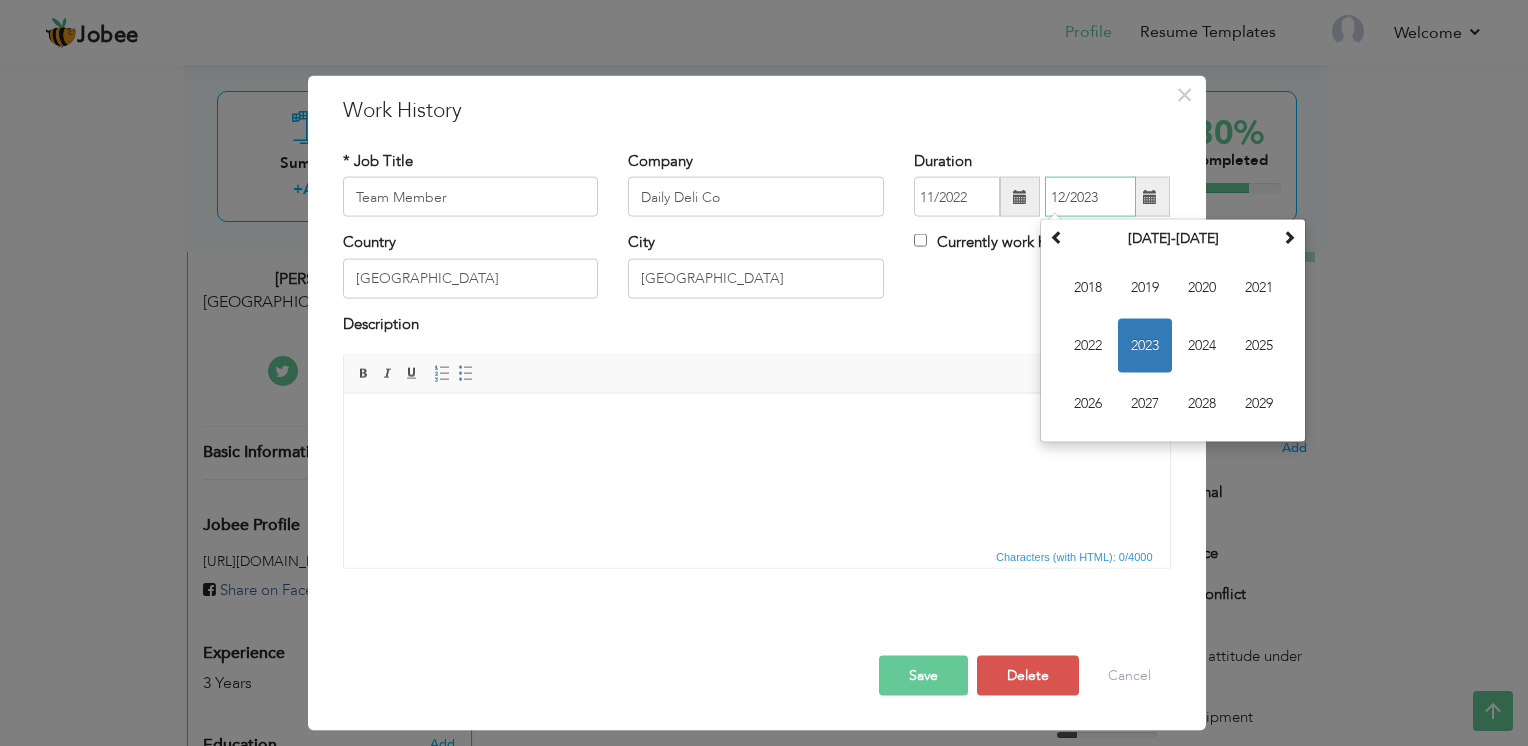 click on "2023" at bounding box center (1145, 346) 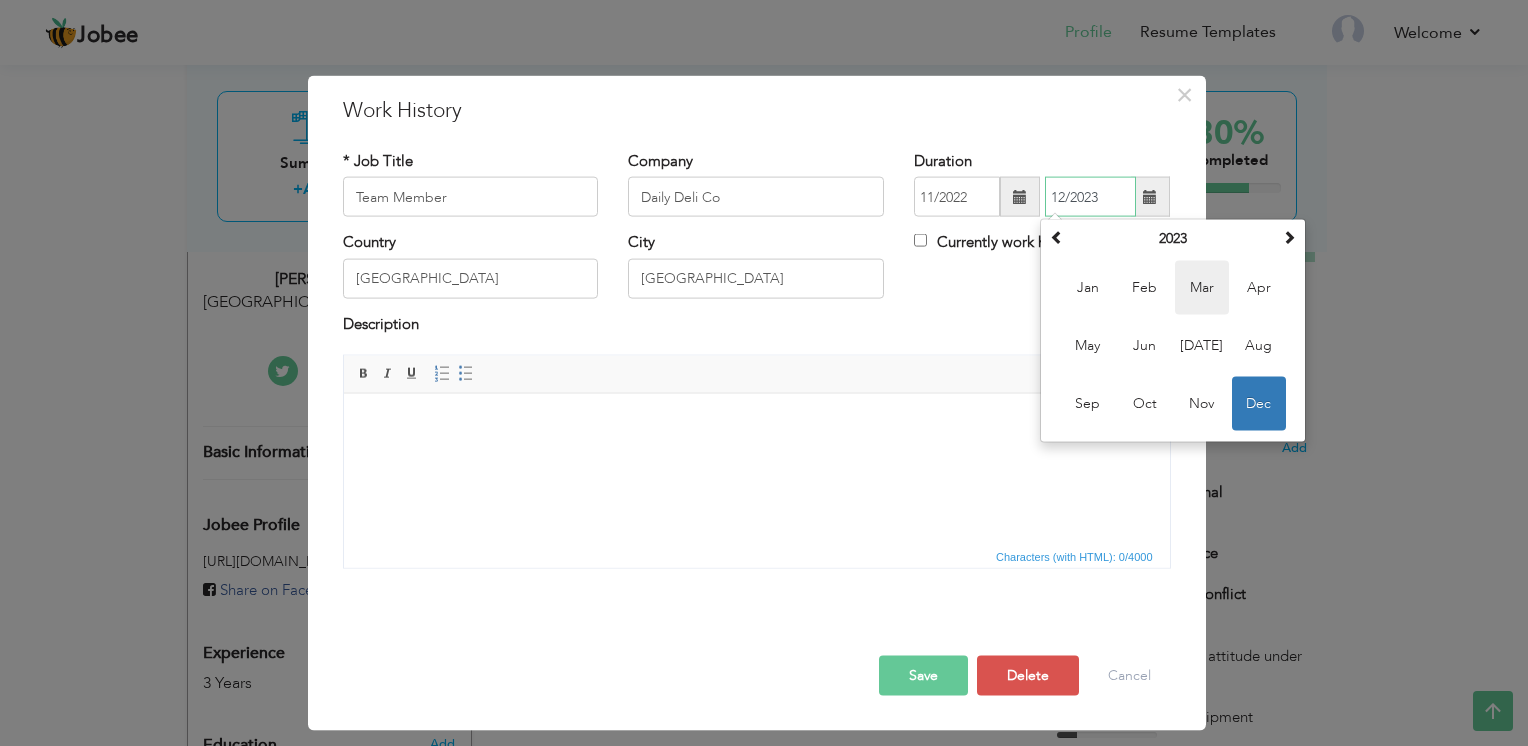 click on "Mar" at bounding box center [1202, 288] 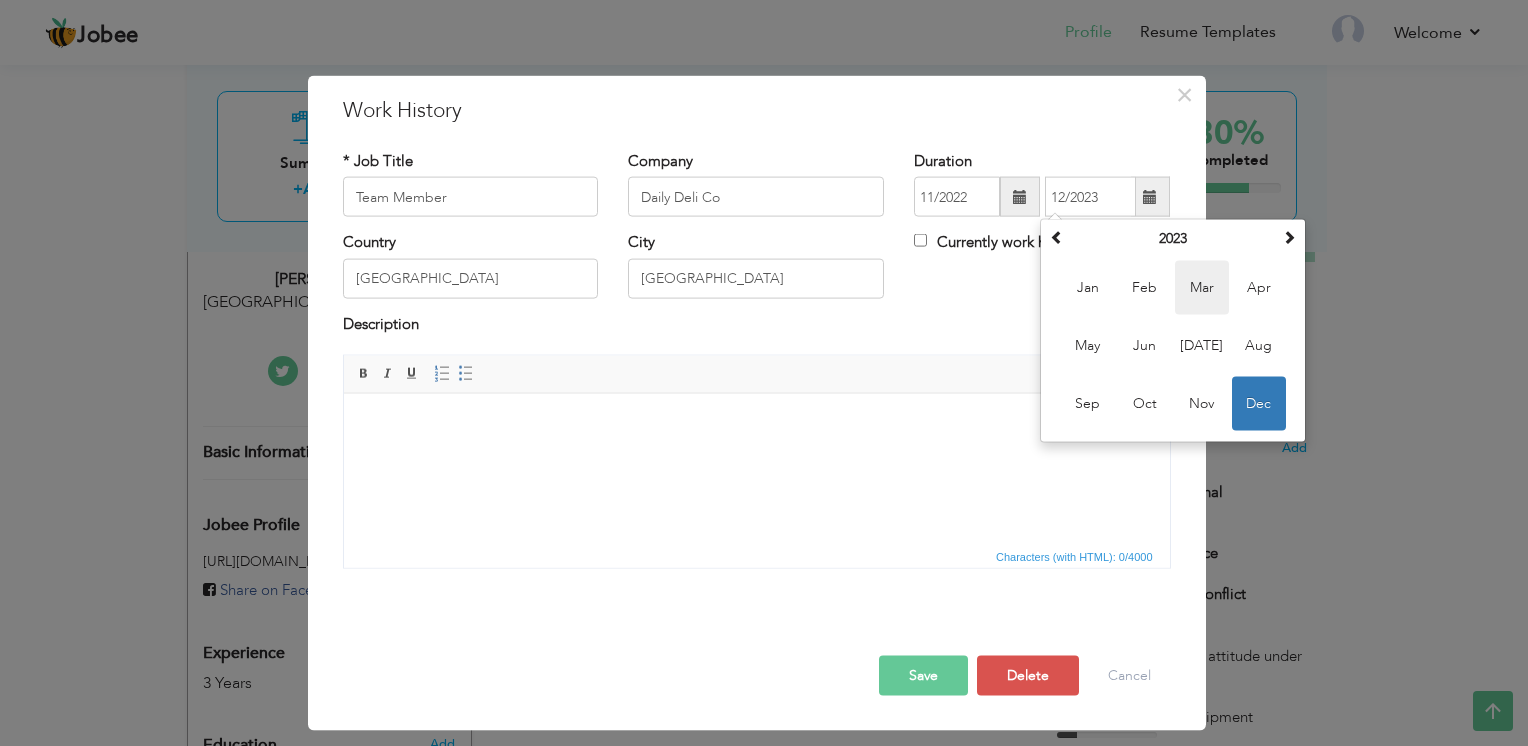 type on "03/2023" 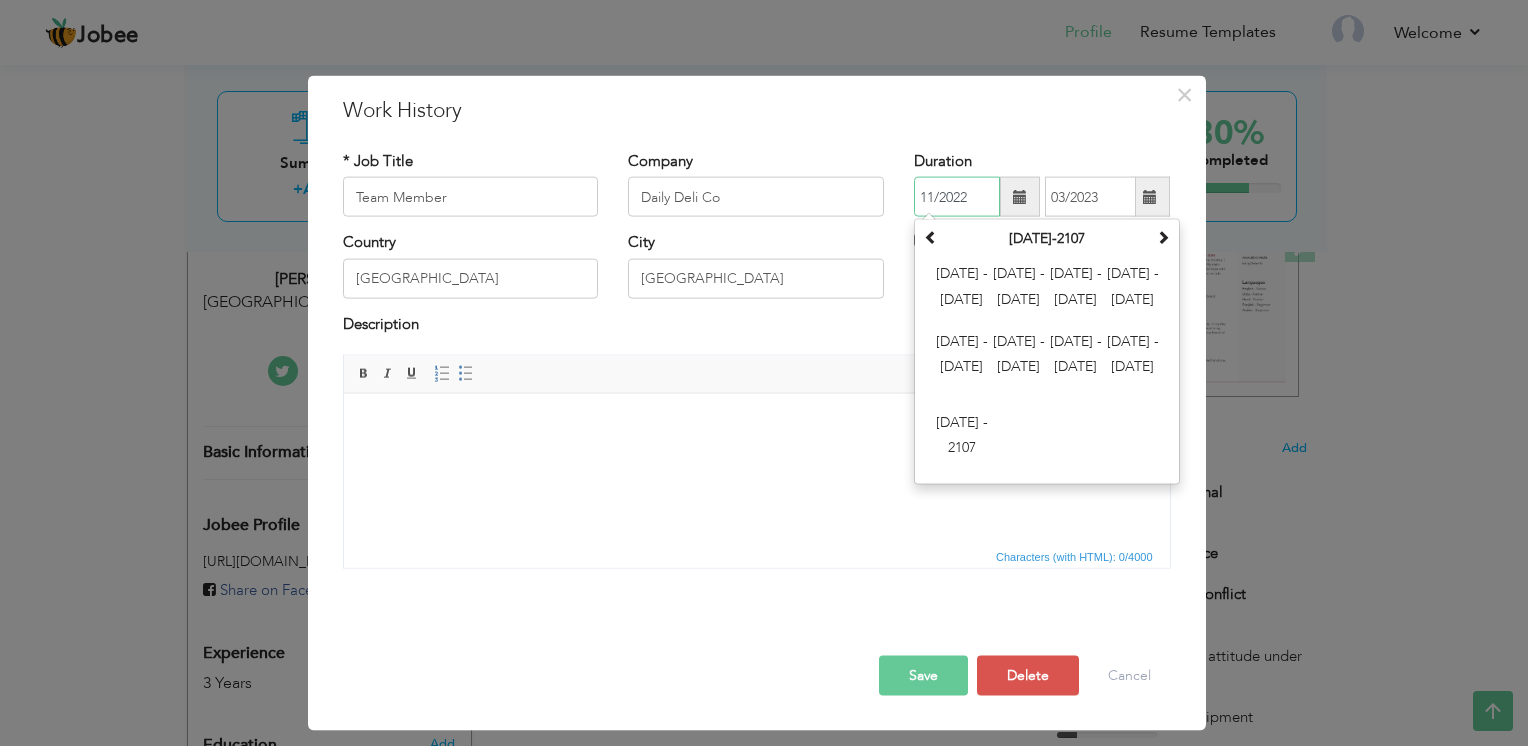 click on "11/2022" at bounding box center (957, 197) 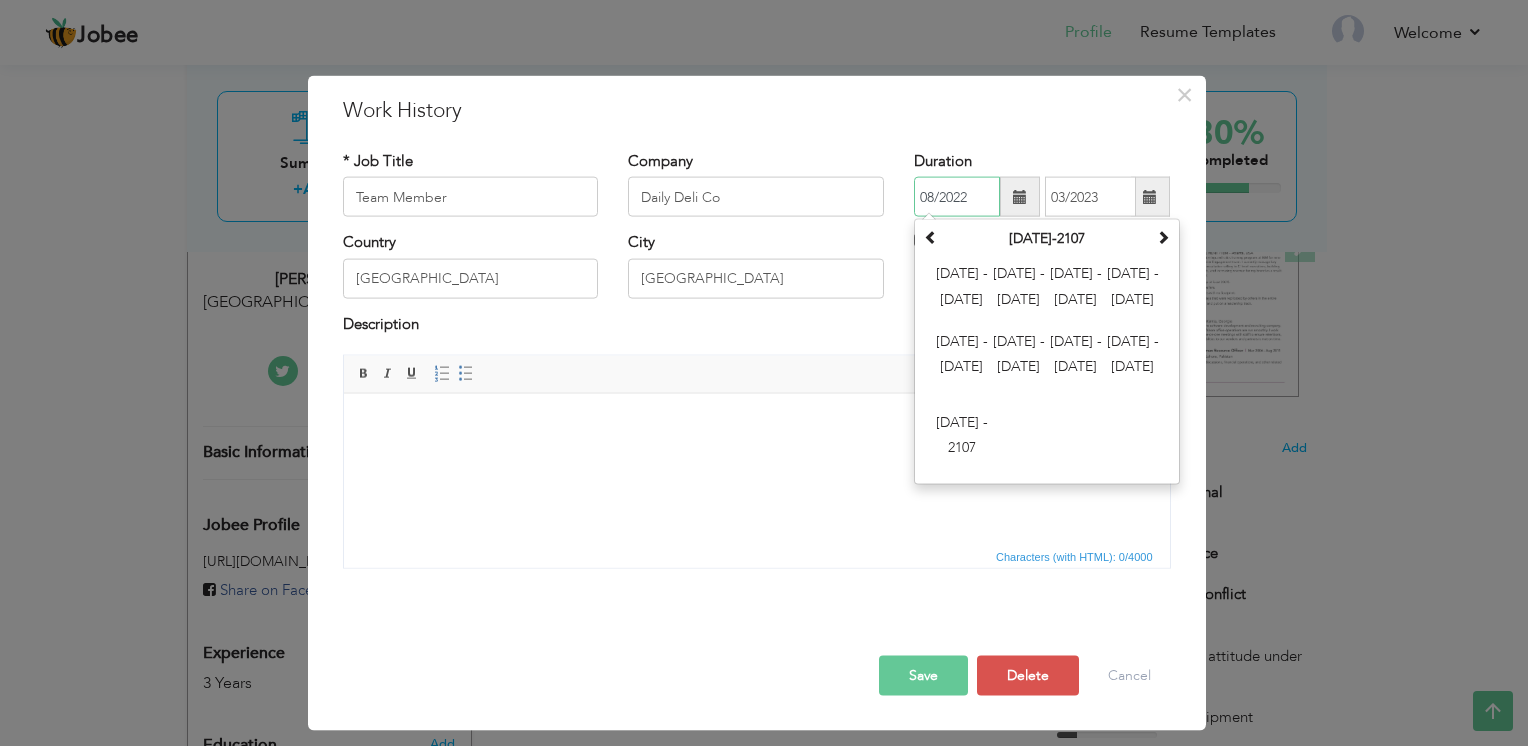 type on "08/2022" 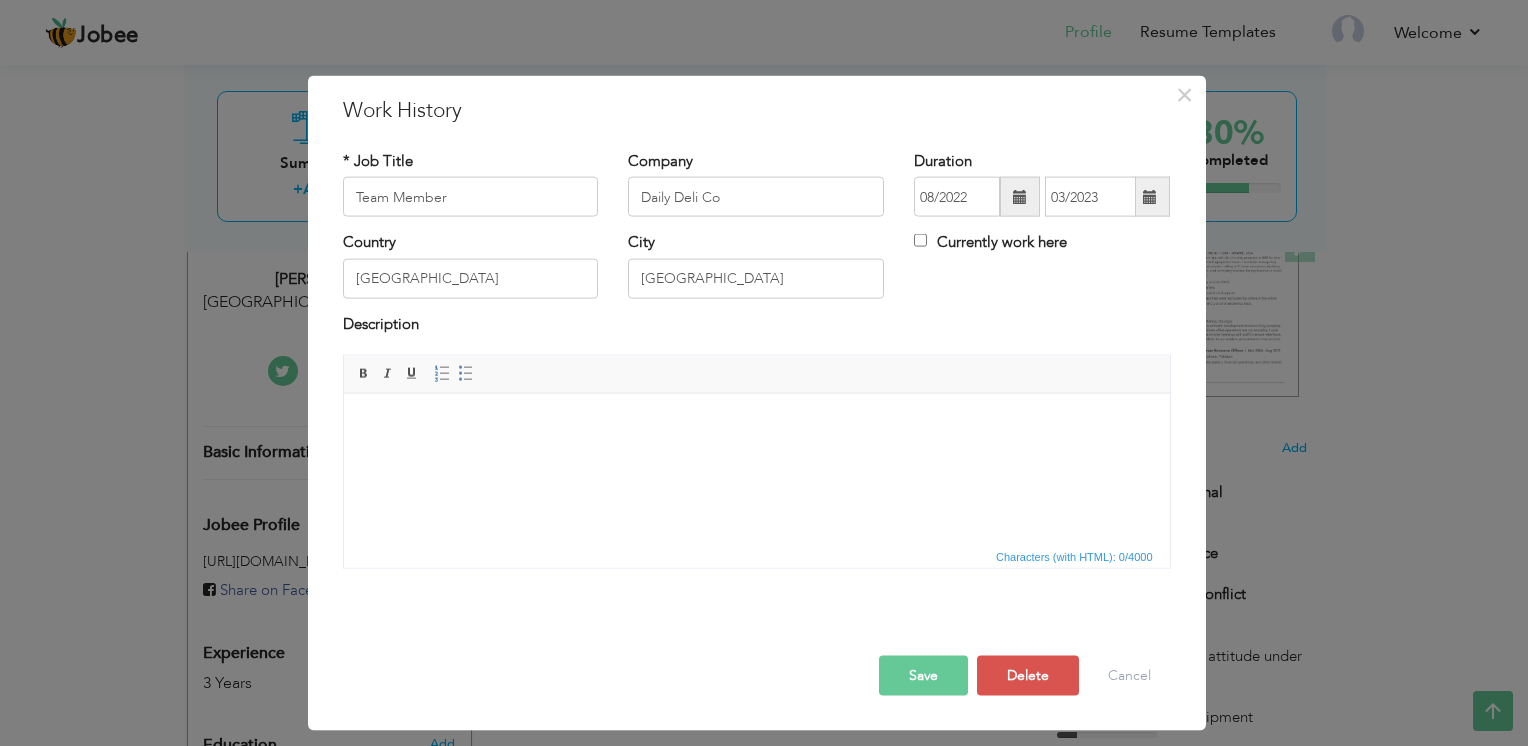 click on "Editor toolbars Basic Styles   Bold   Italic   Underline Paragraph   Insert/Remove Numbered List   Insert/Remove Bulleted List" at bounding box center [757, 375] 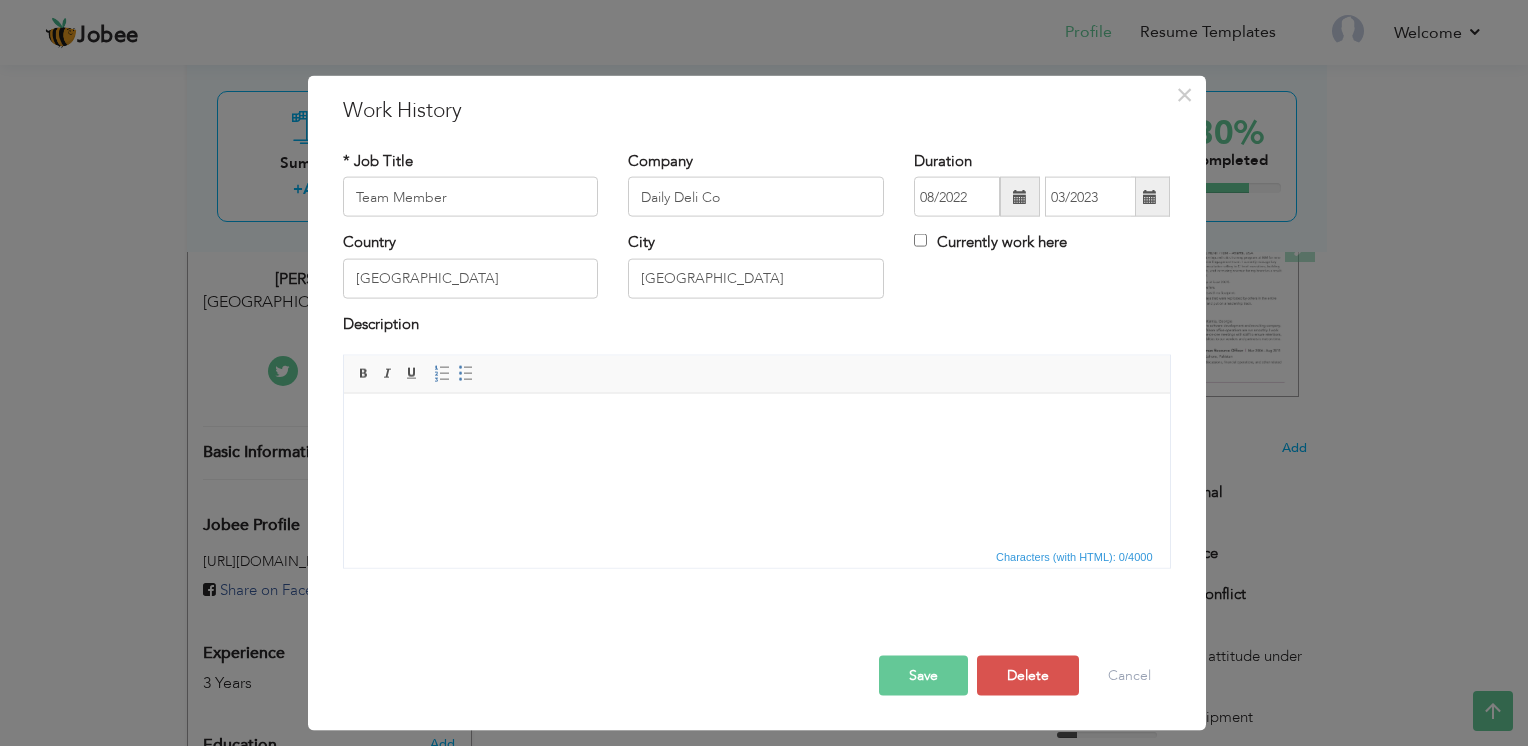 click on "Save" at bounding box center (923, 676) 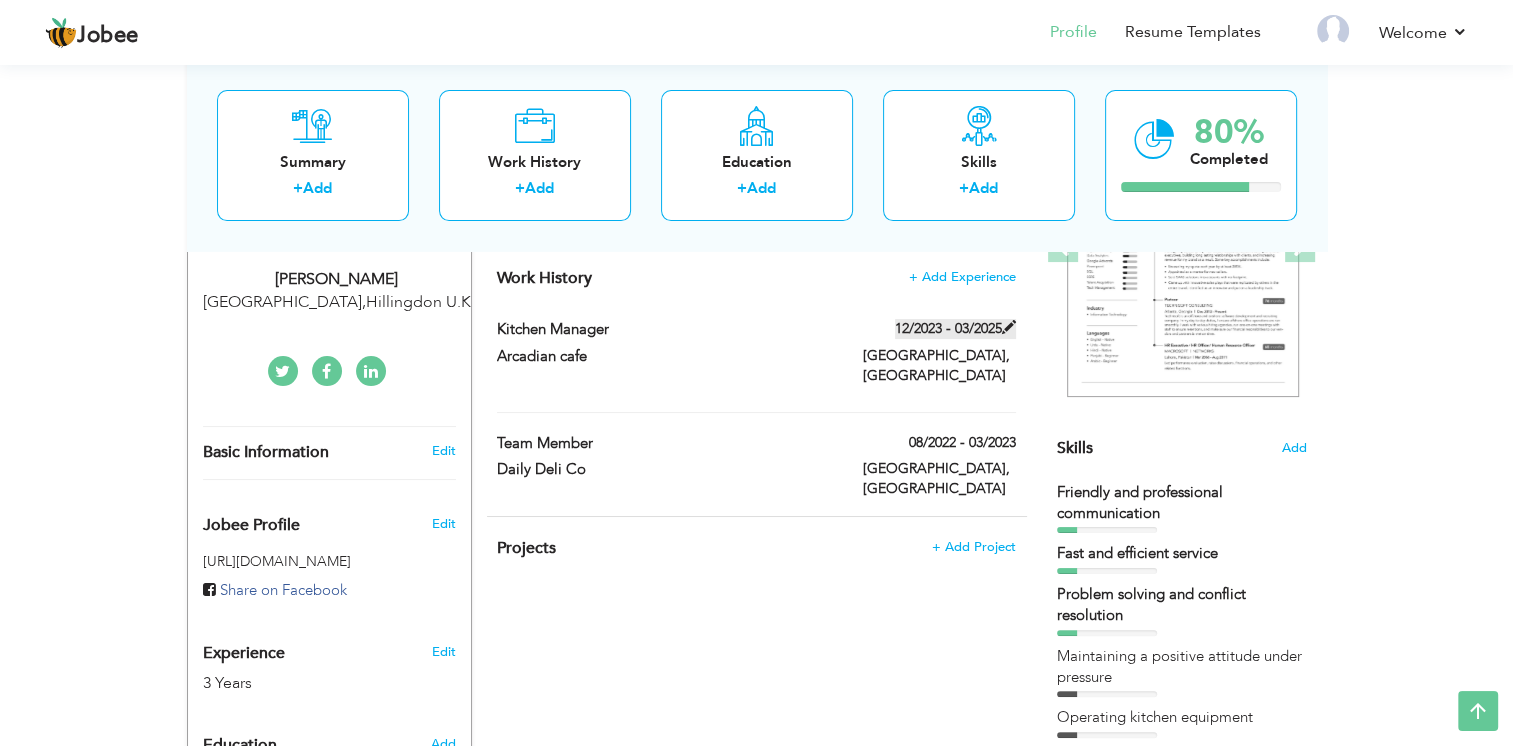 click at bounding box center (1009, 327) 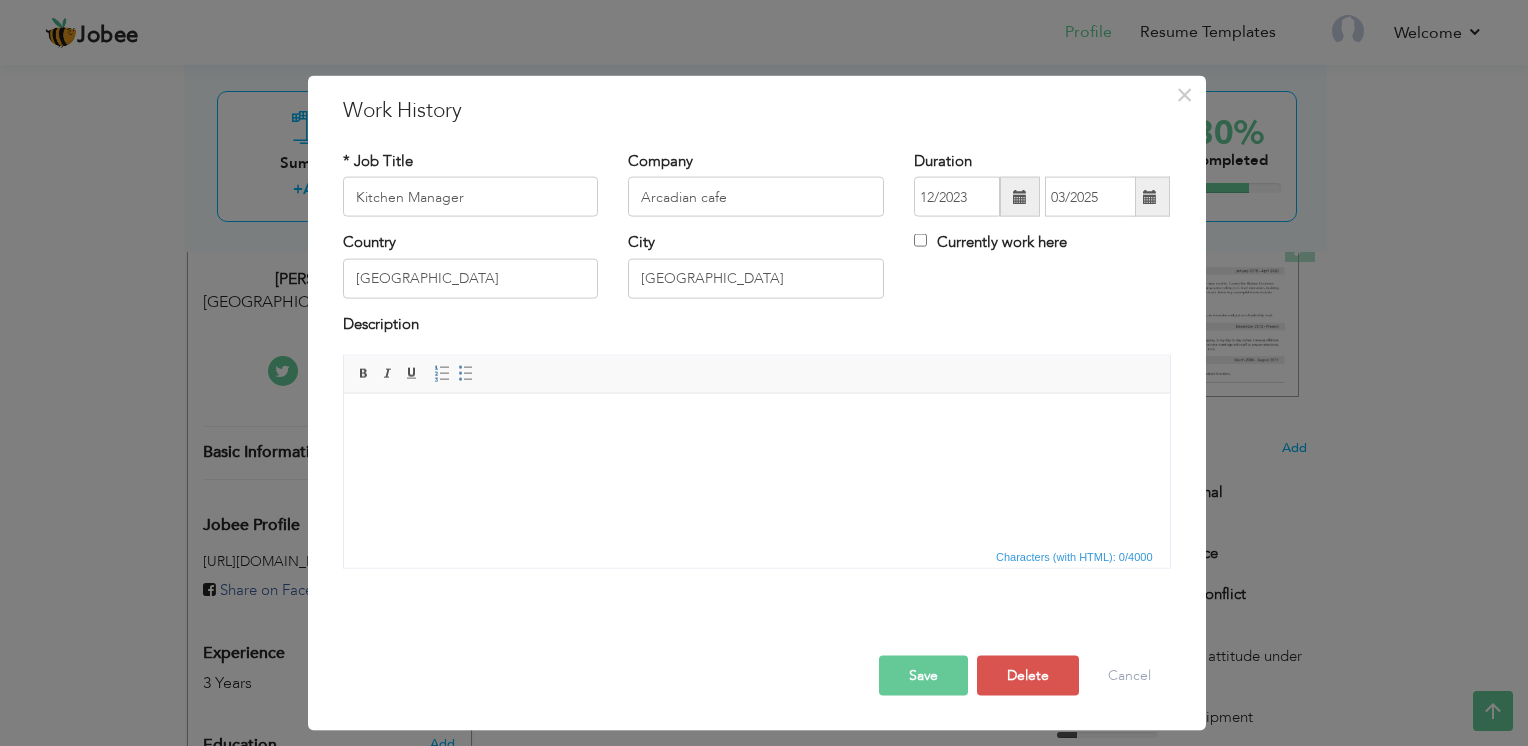 click at bounding box center (1020, 197) 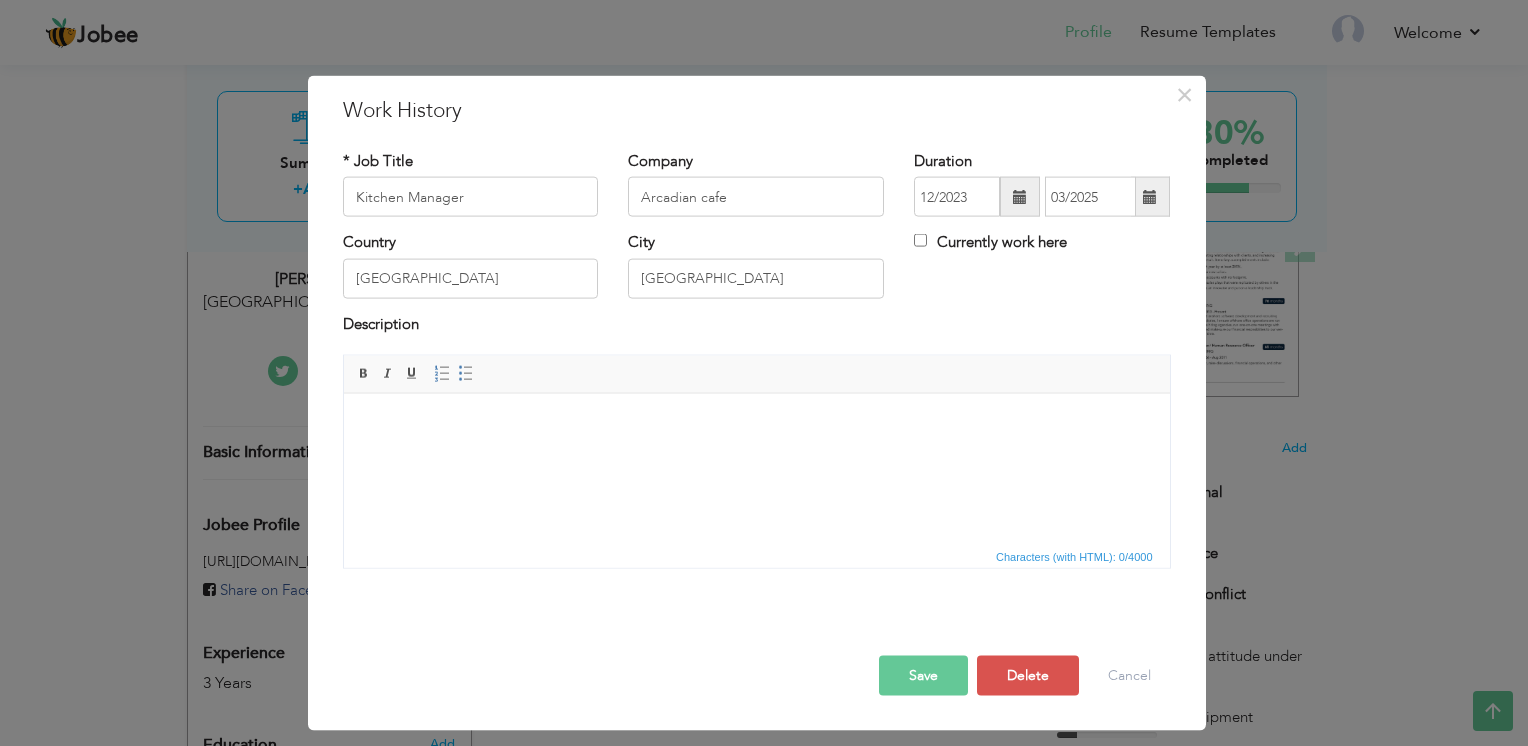 click at bounding box center [1020, 197] 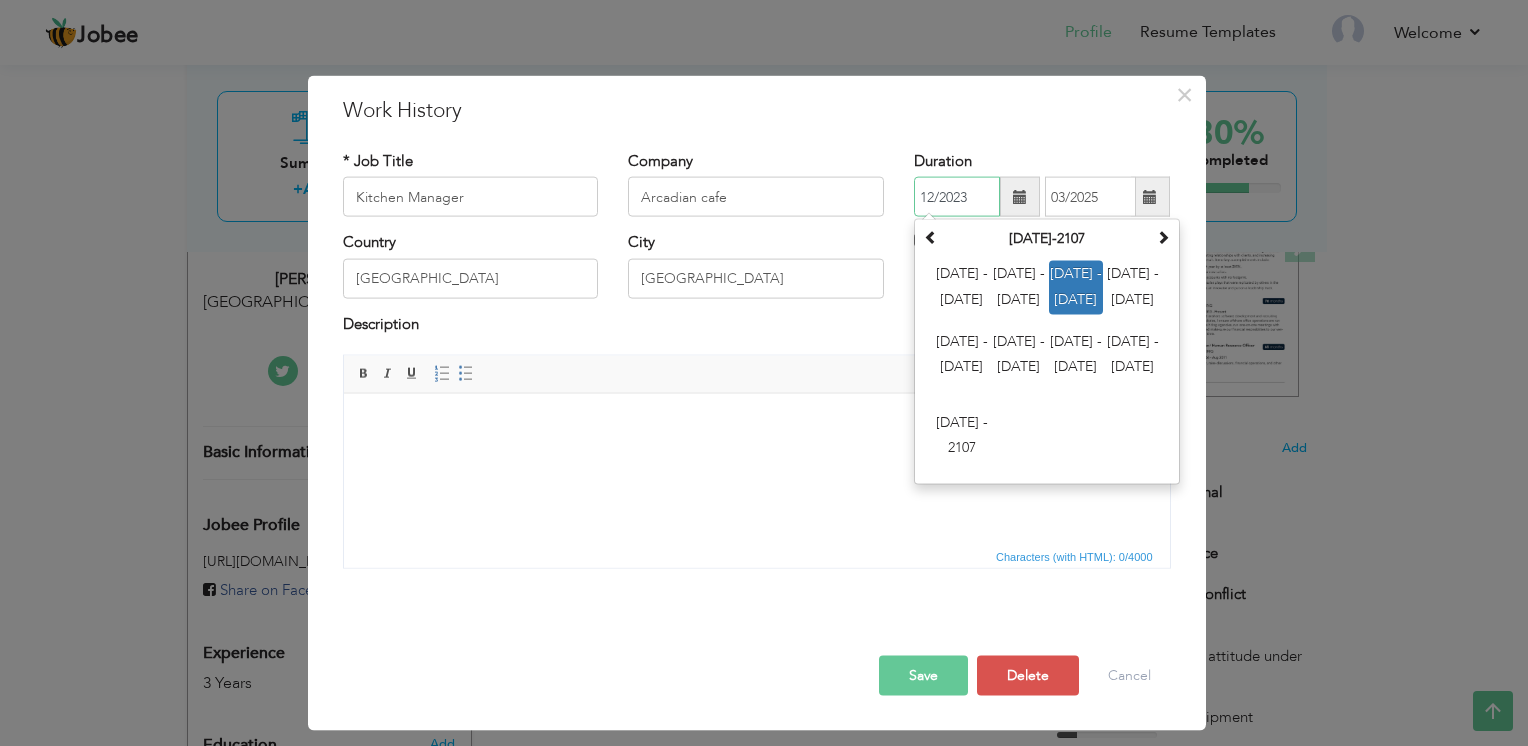 click on "12/2023" at bounding box center [957, 197] 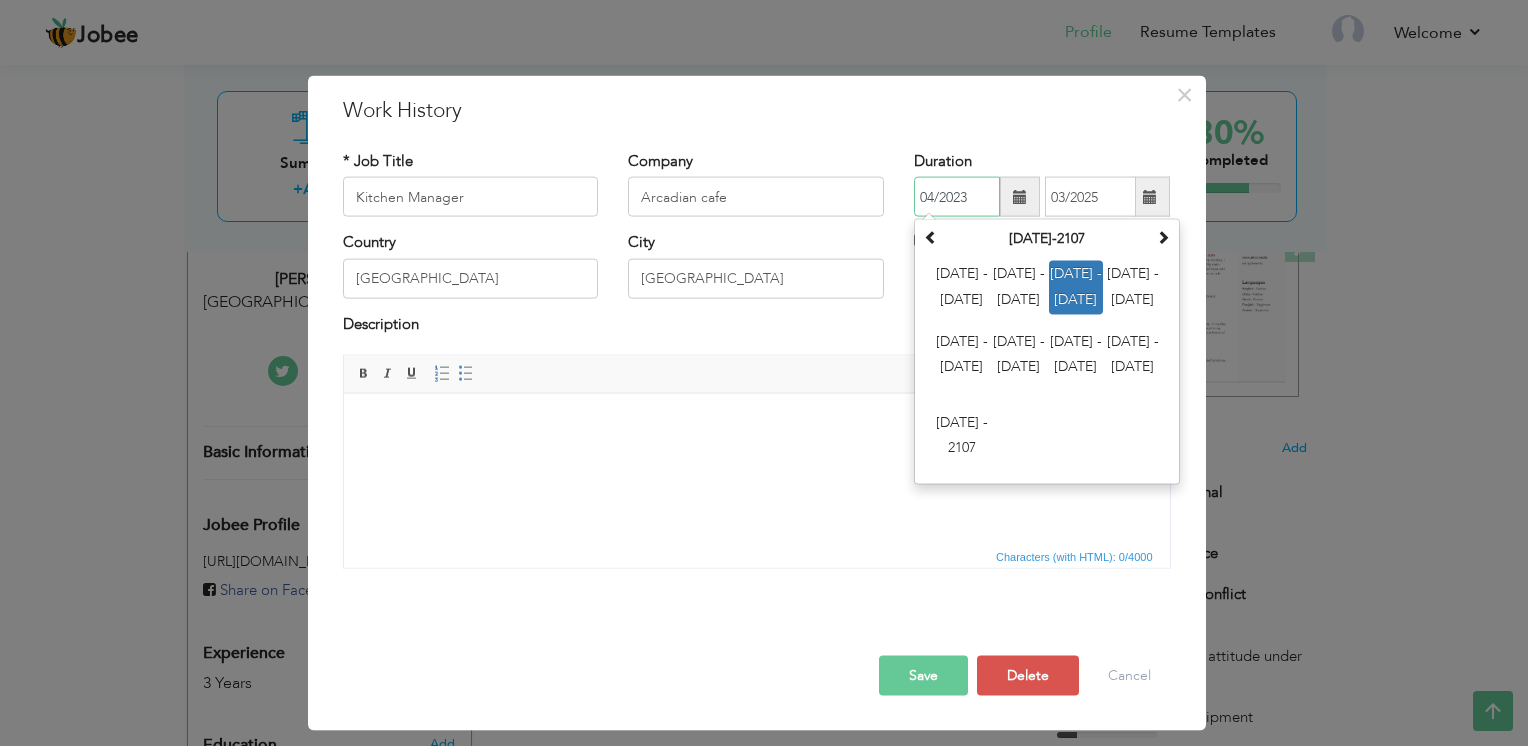 type on "04/2023" 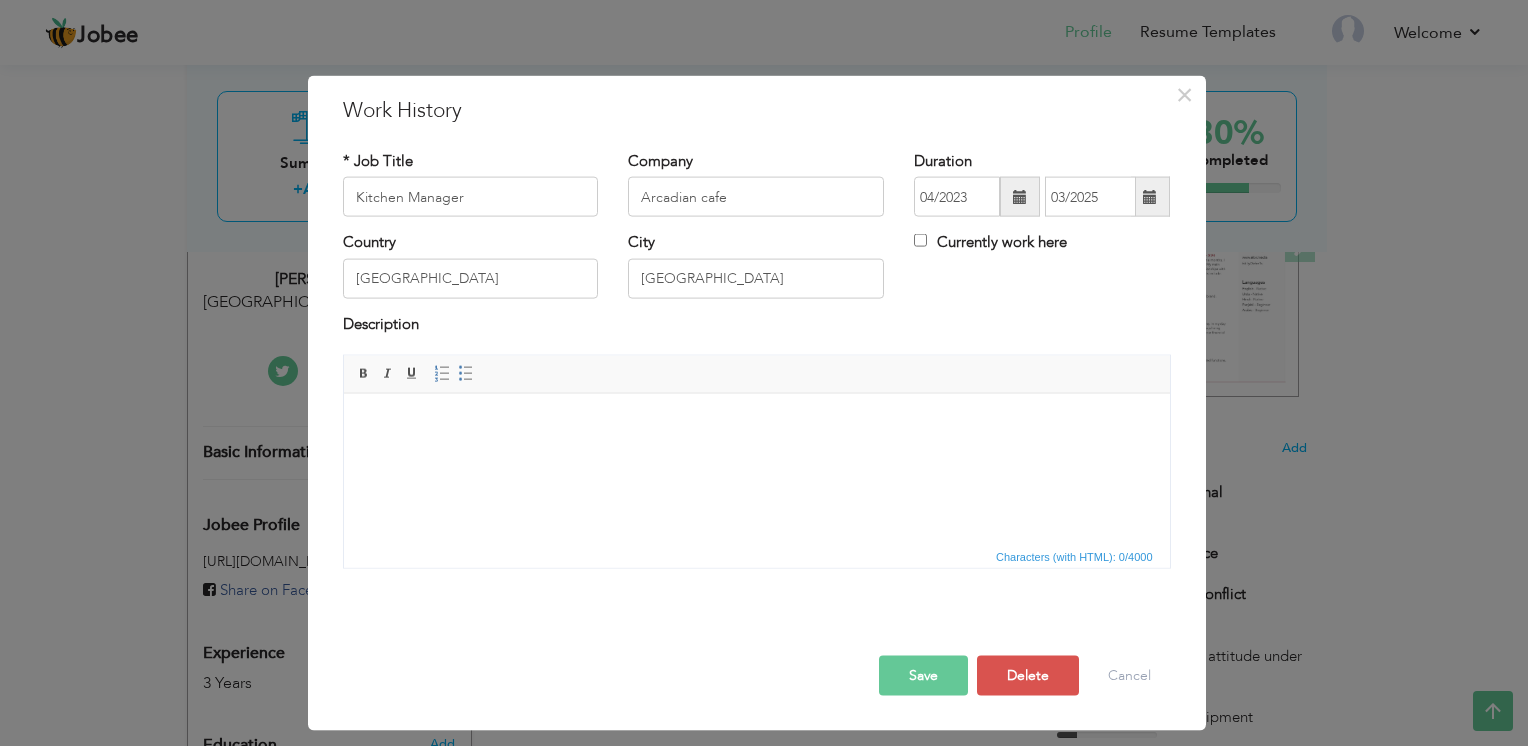 click at bounding box center (756, 423) 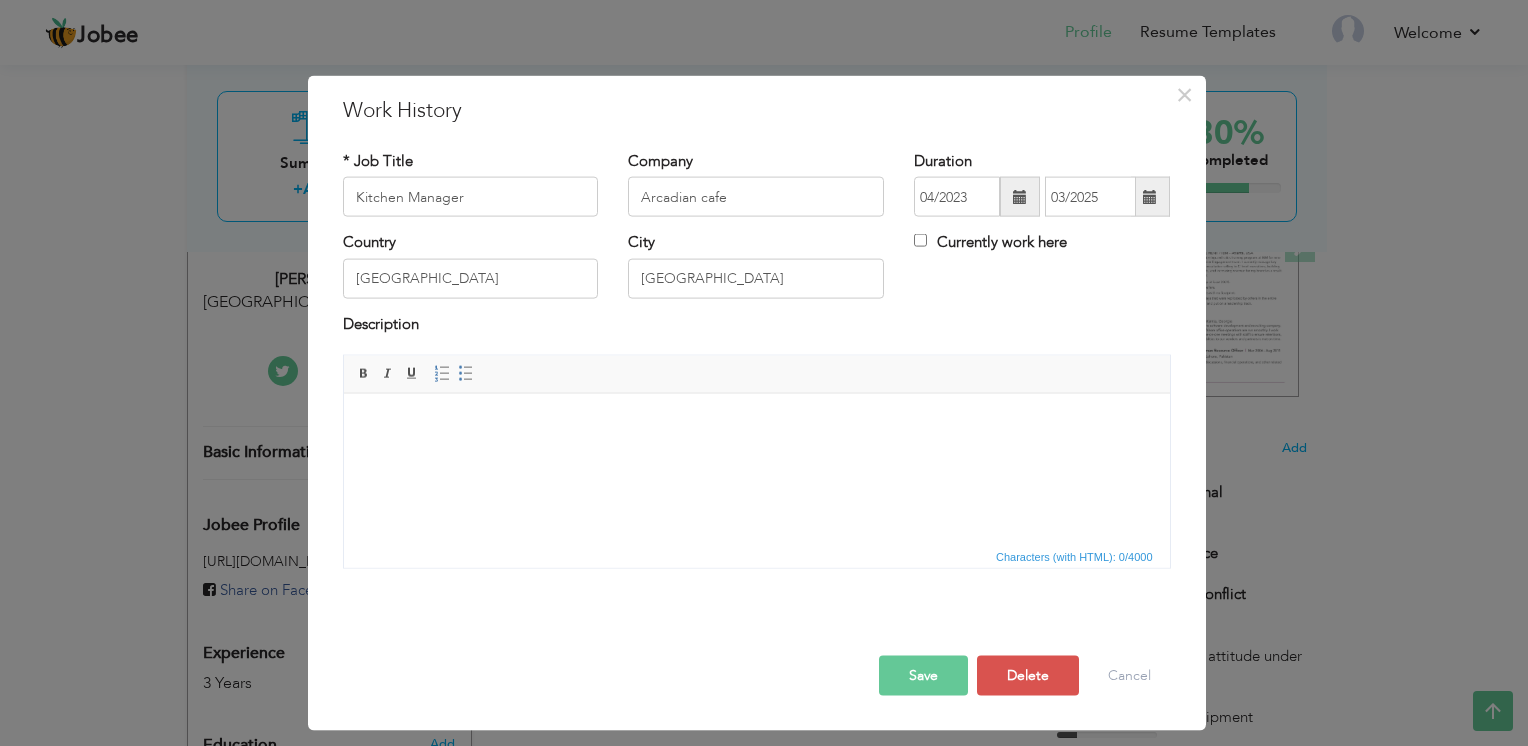 click on "Save" at bounding box center (923, 676) 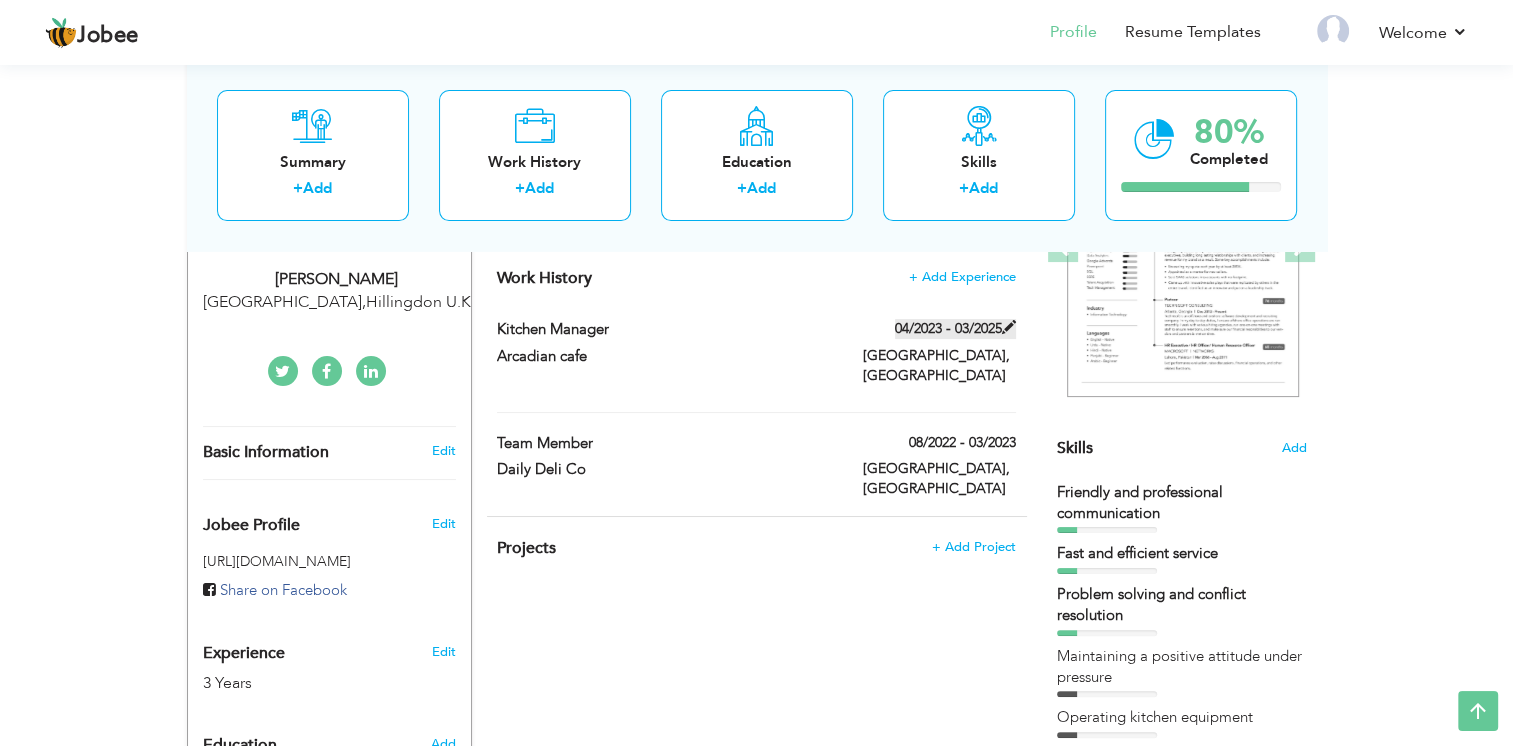 click at bounding box center [1009, 327] 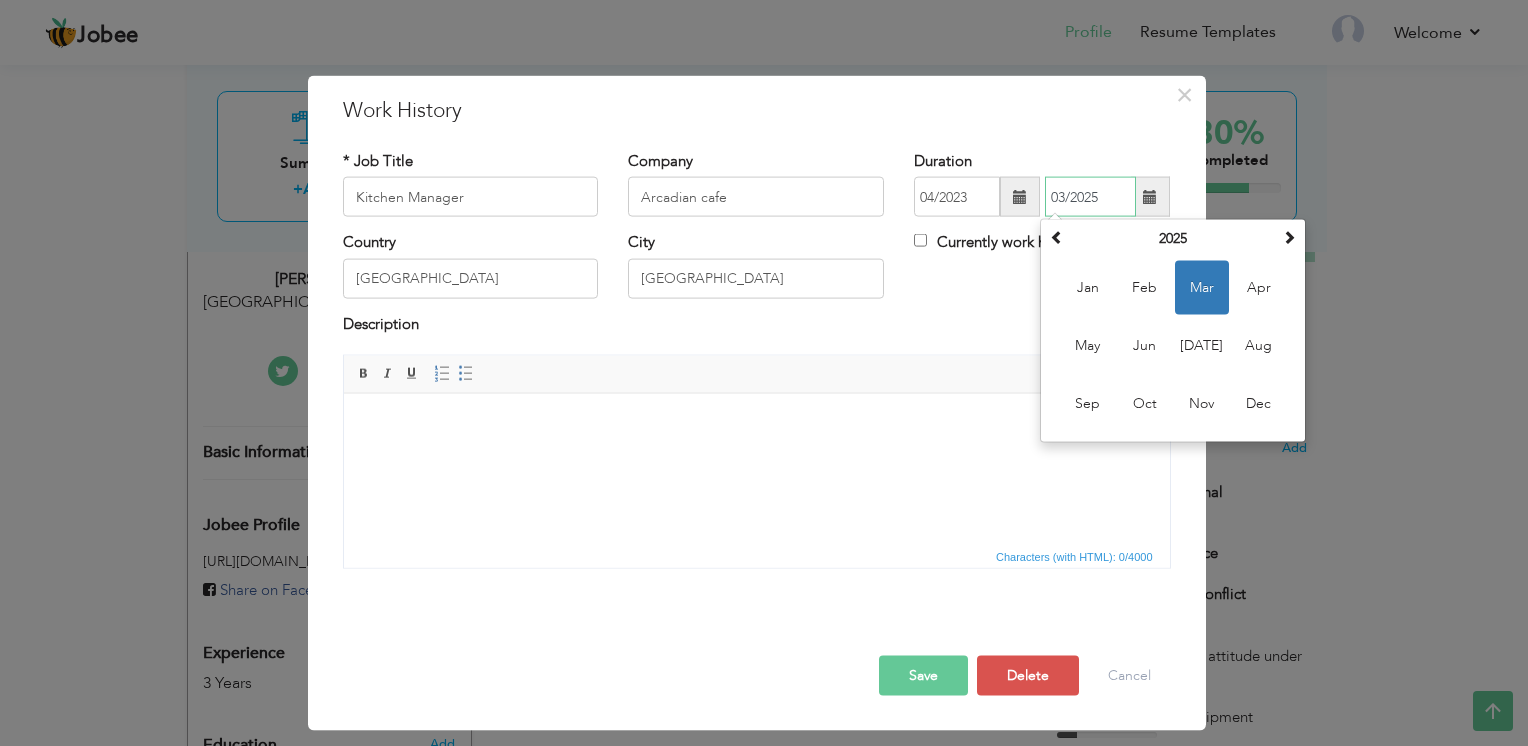 click on "03/2025" at bounding box center (1090, 197) 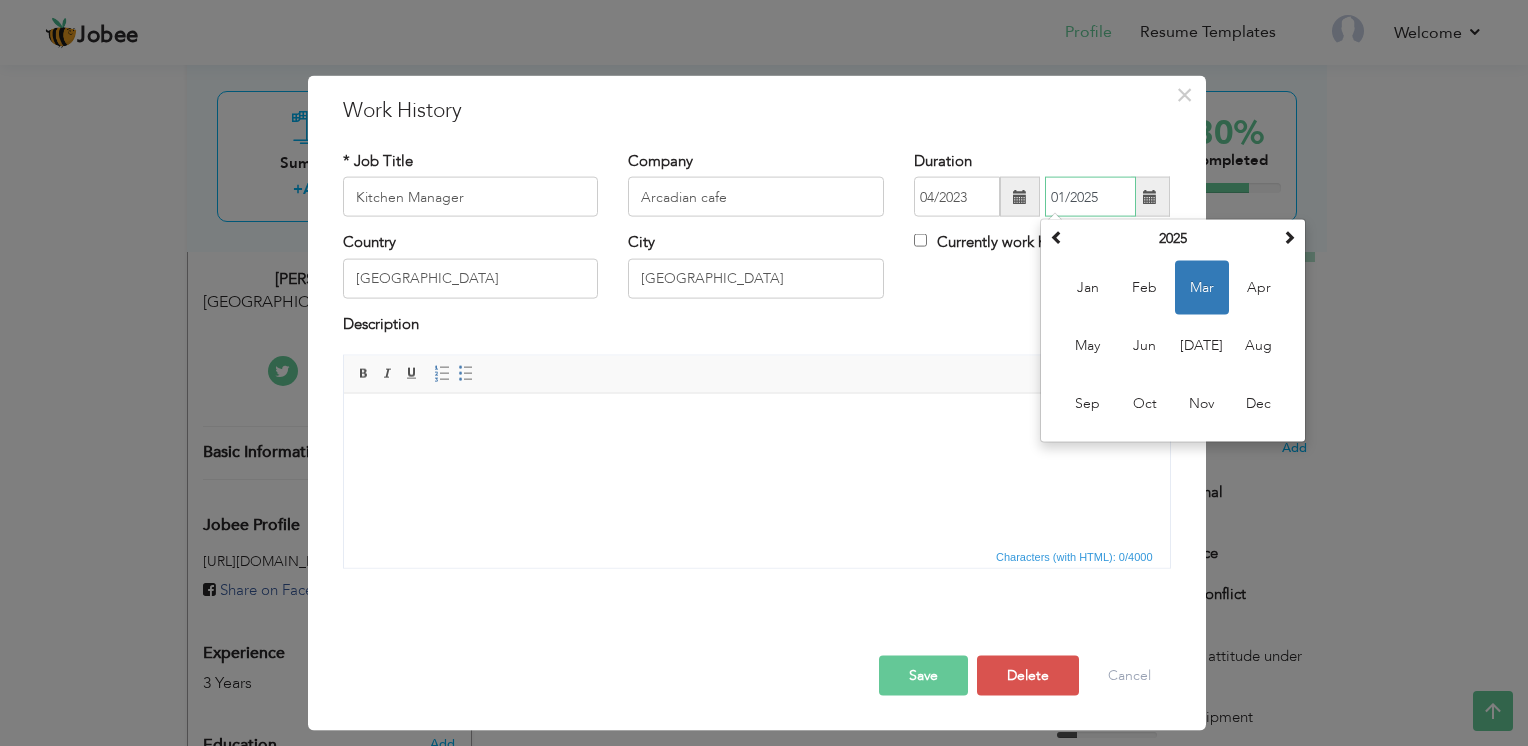 type on "01/2025" 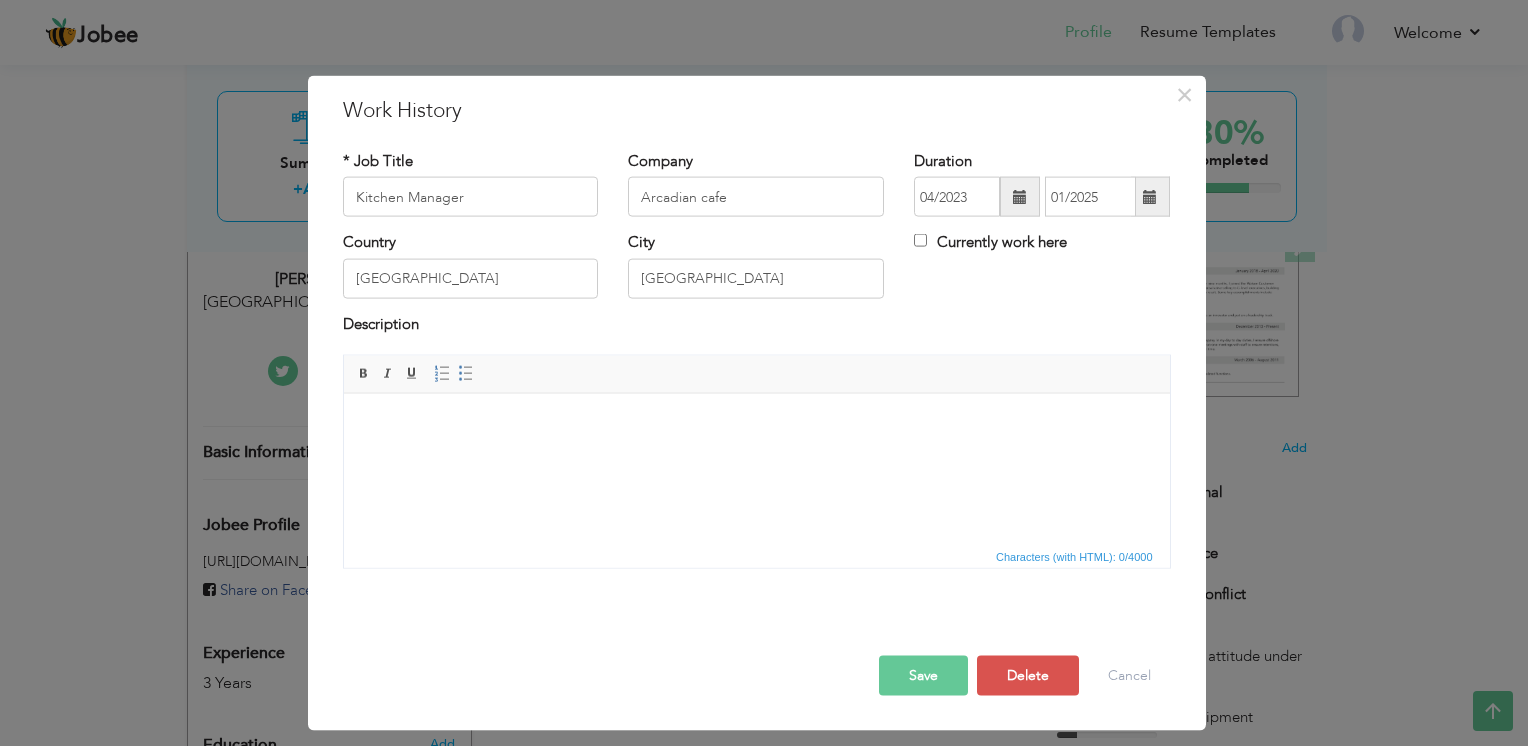 click on "Save" at bounding box center [923, 676] 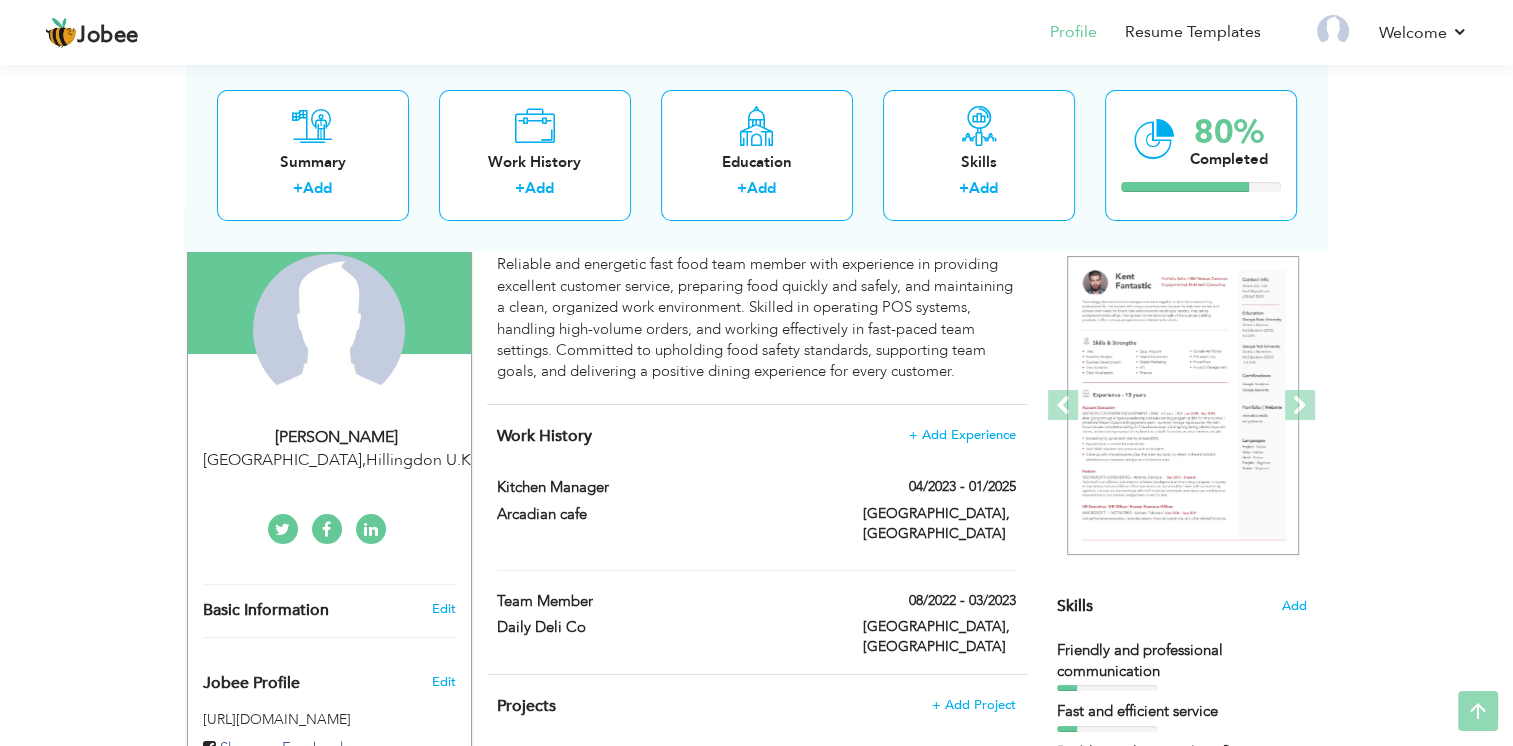 scroll, scrollTop: 176, scrollLeft: 0, axis: vertical 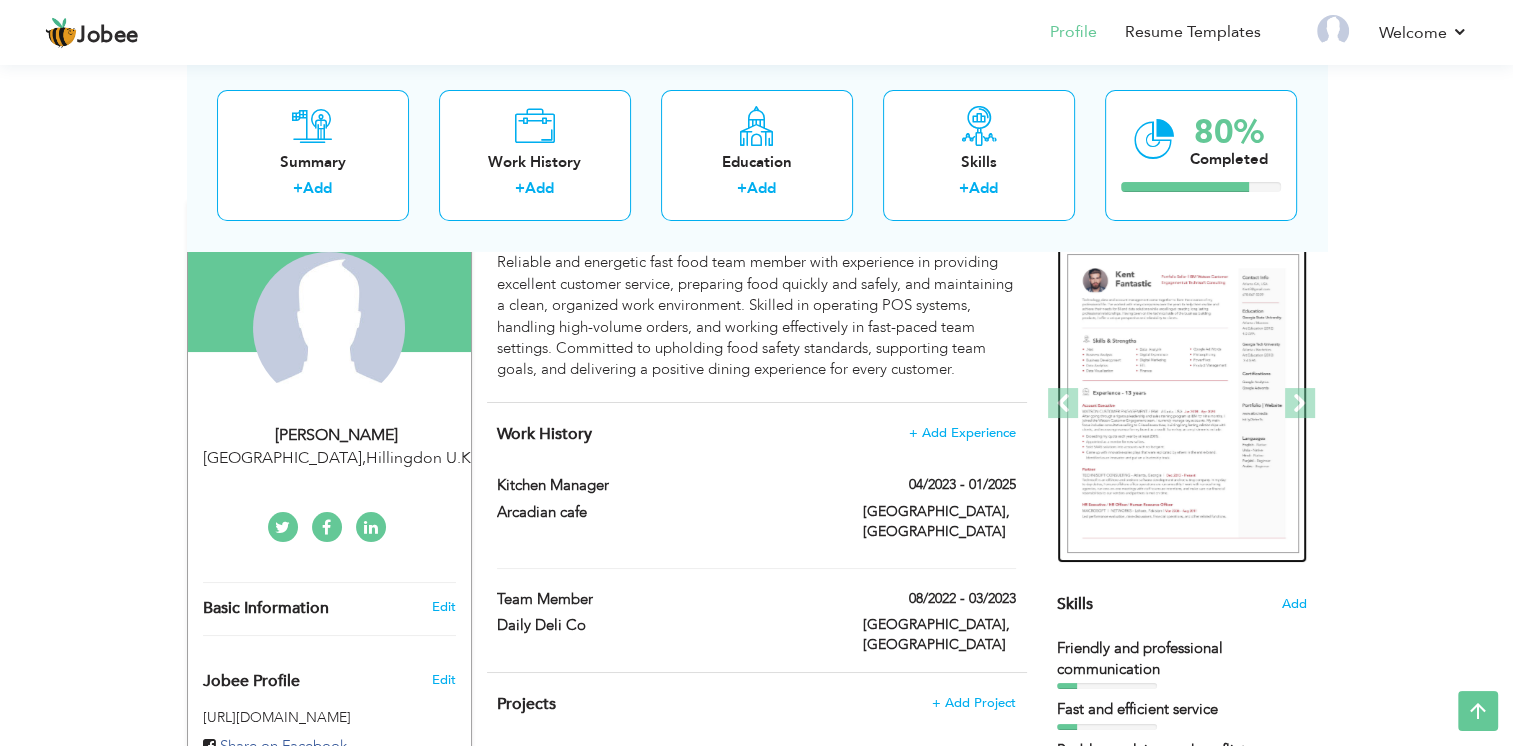 click at bounding box center [1183, 404] 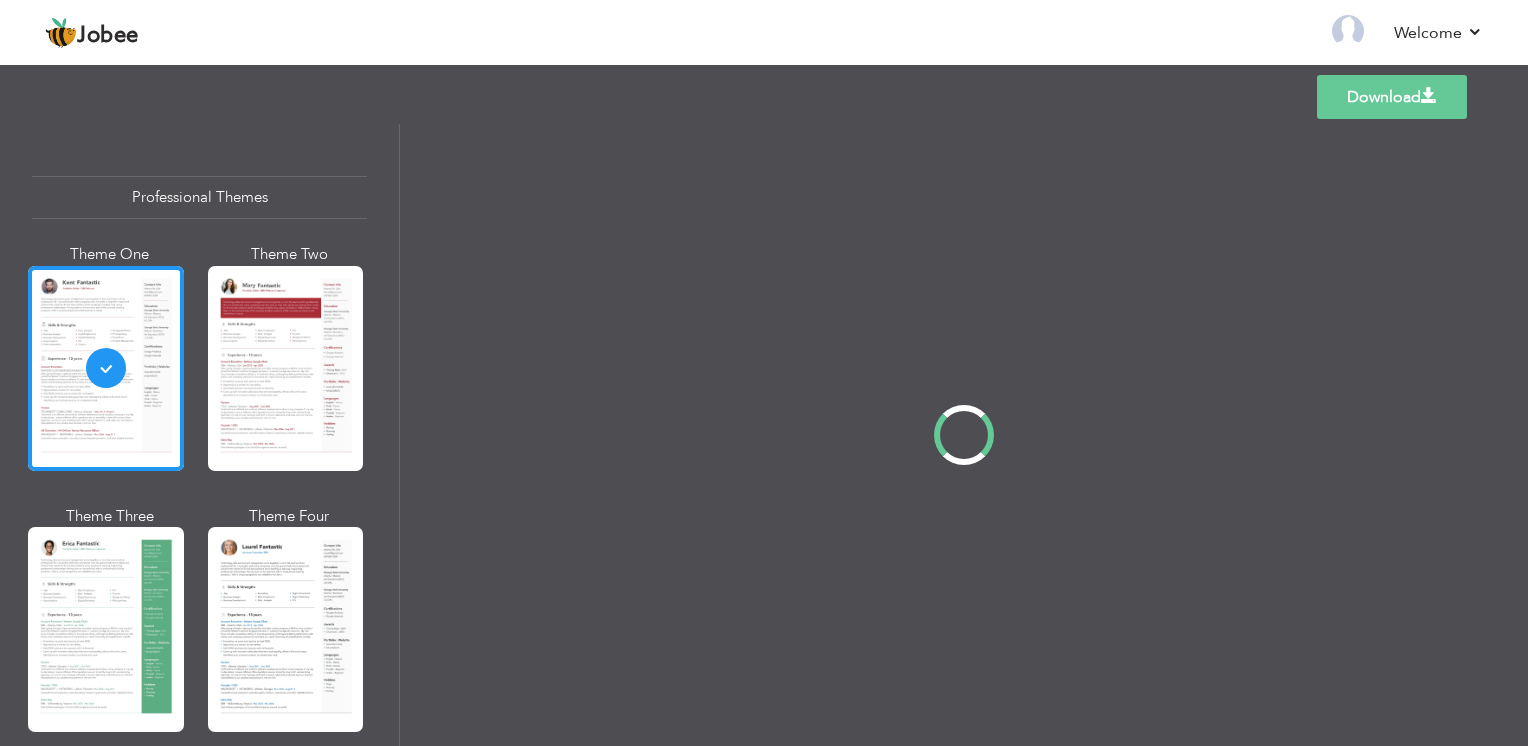 scroll, scrollTop: 0, scrollLeft: 0, axis: both 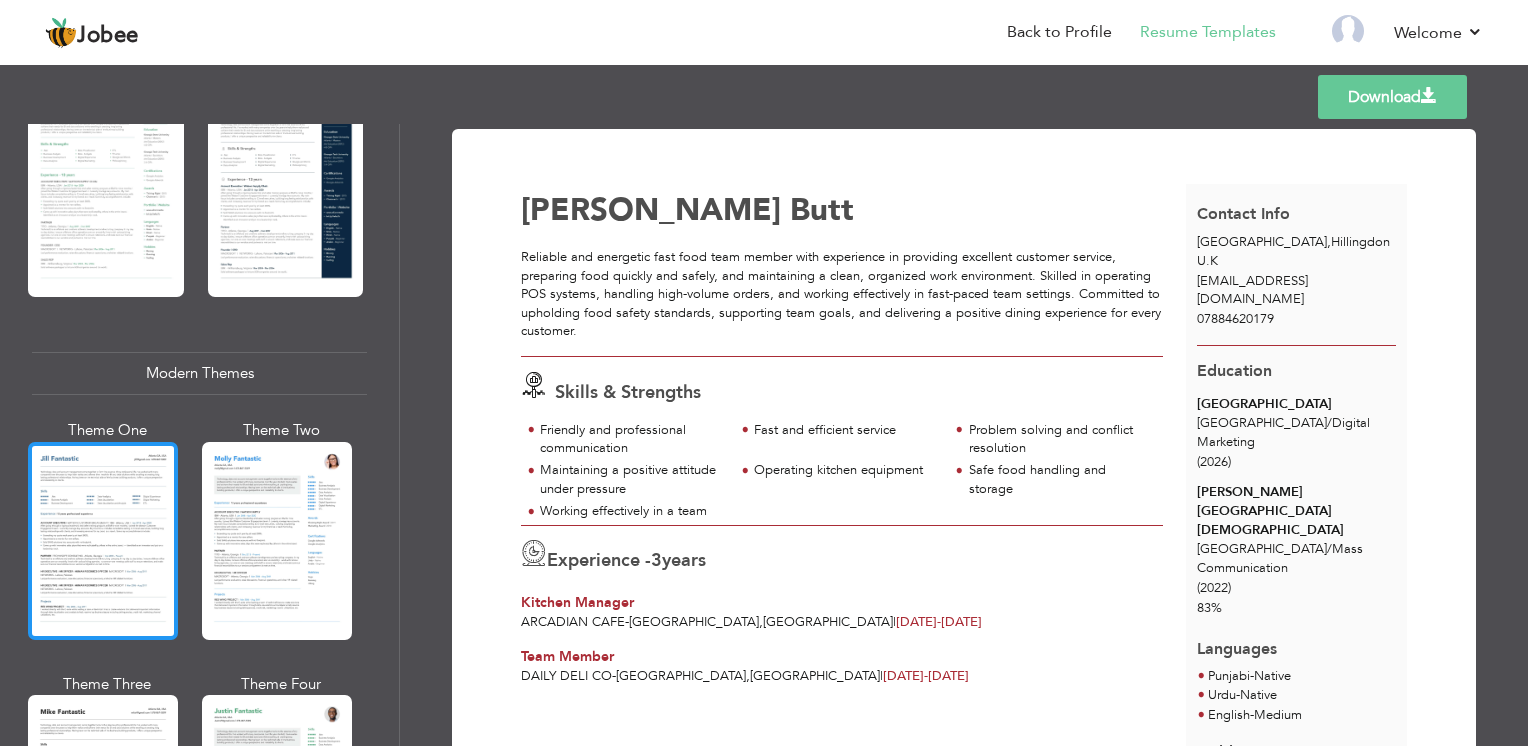 click at bounding box center [103, 541] 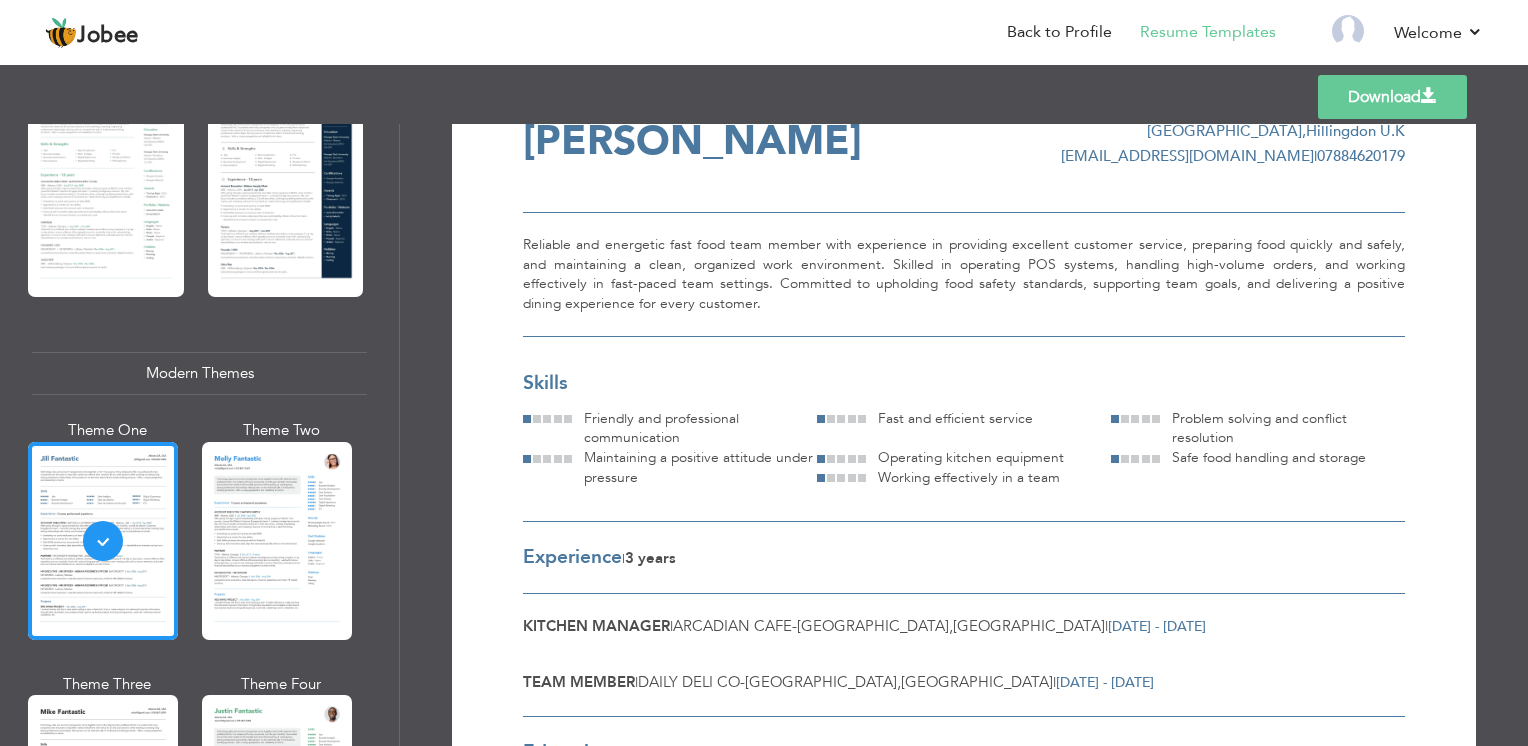 scroll, scrollTop: 0, scrollLeft: 0, axis: both 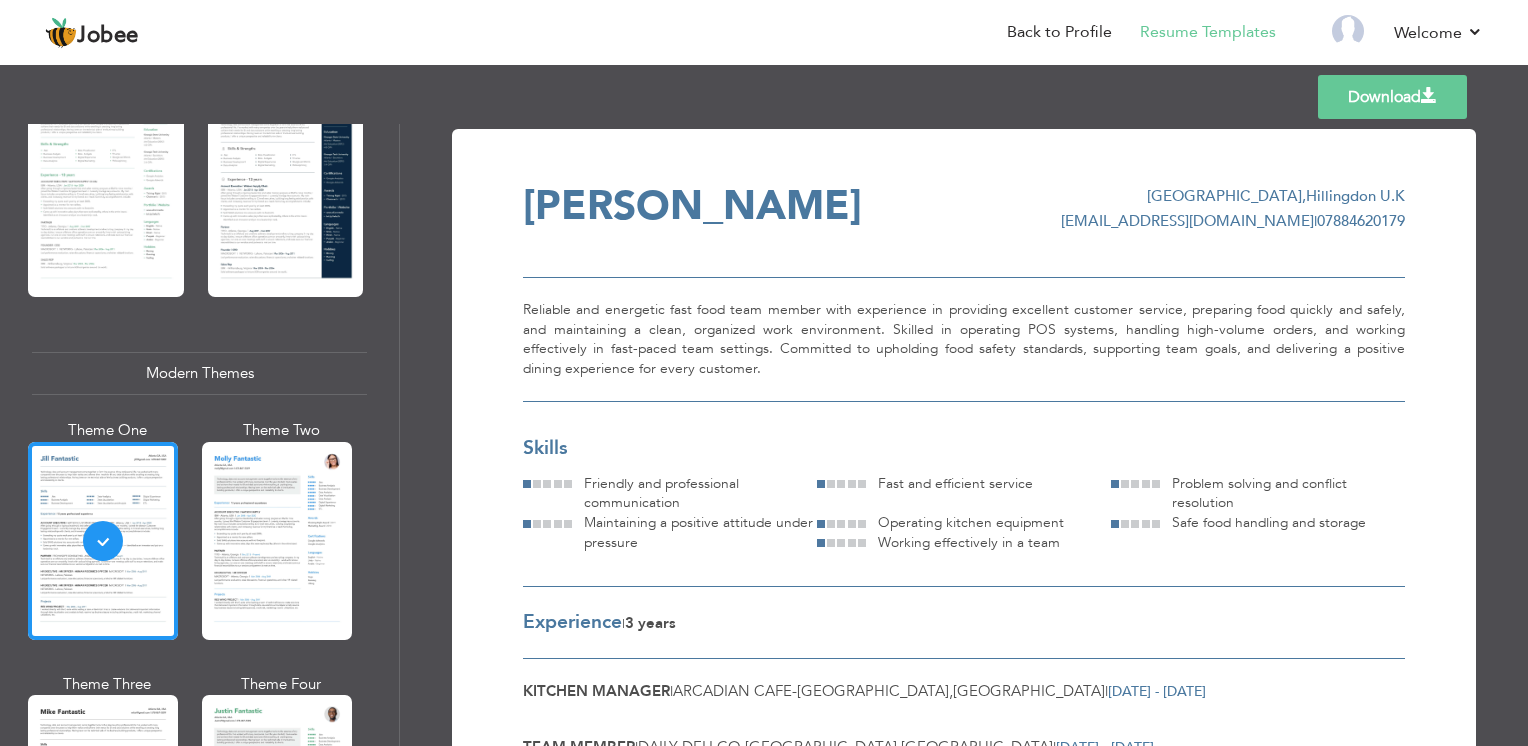 click on "Download" at bounding box center [1392, 97] 